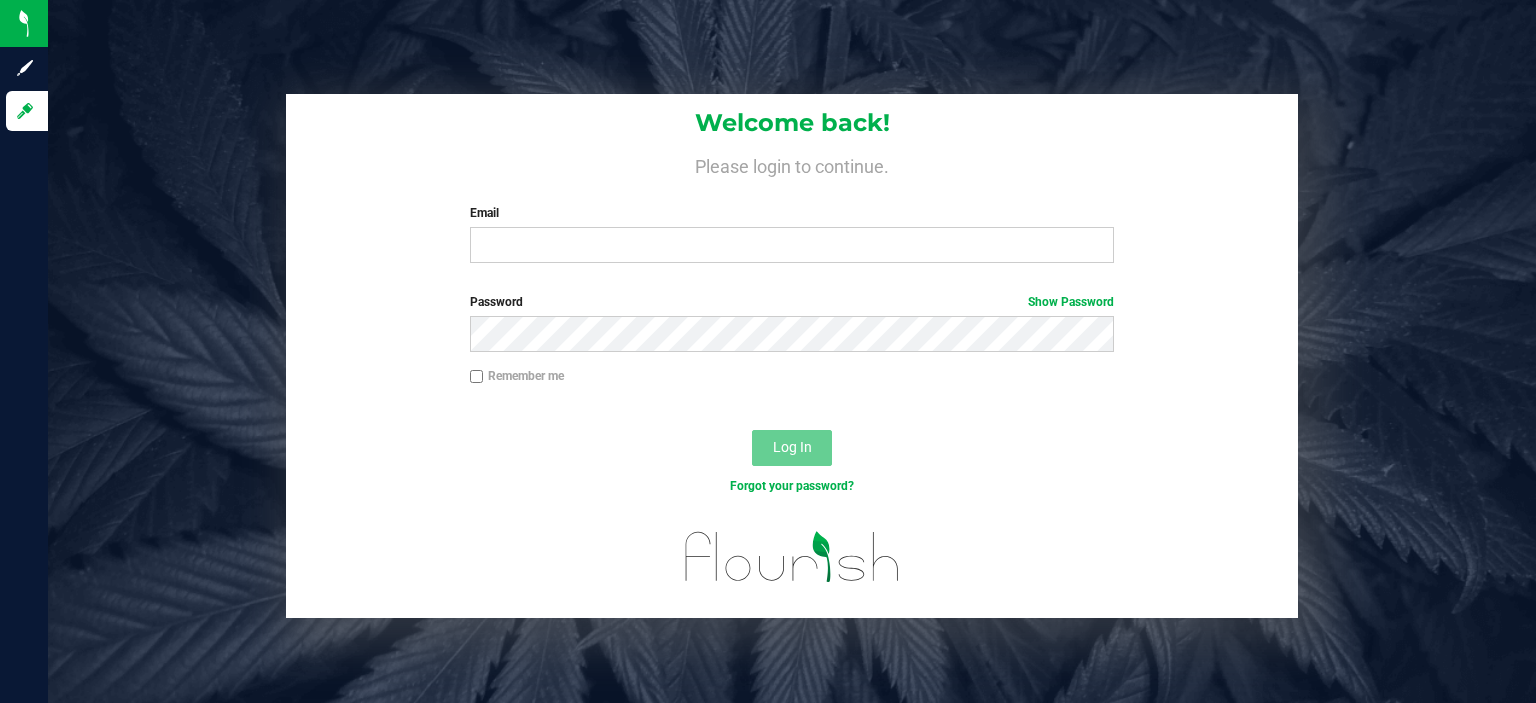 scroll, scrollTop: 0, scrollLeft: 0, axis: both 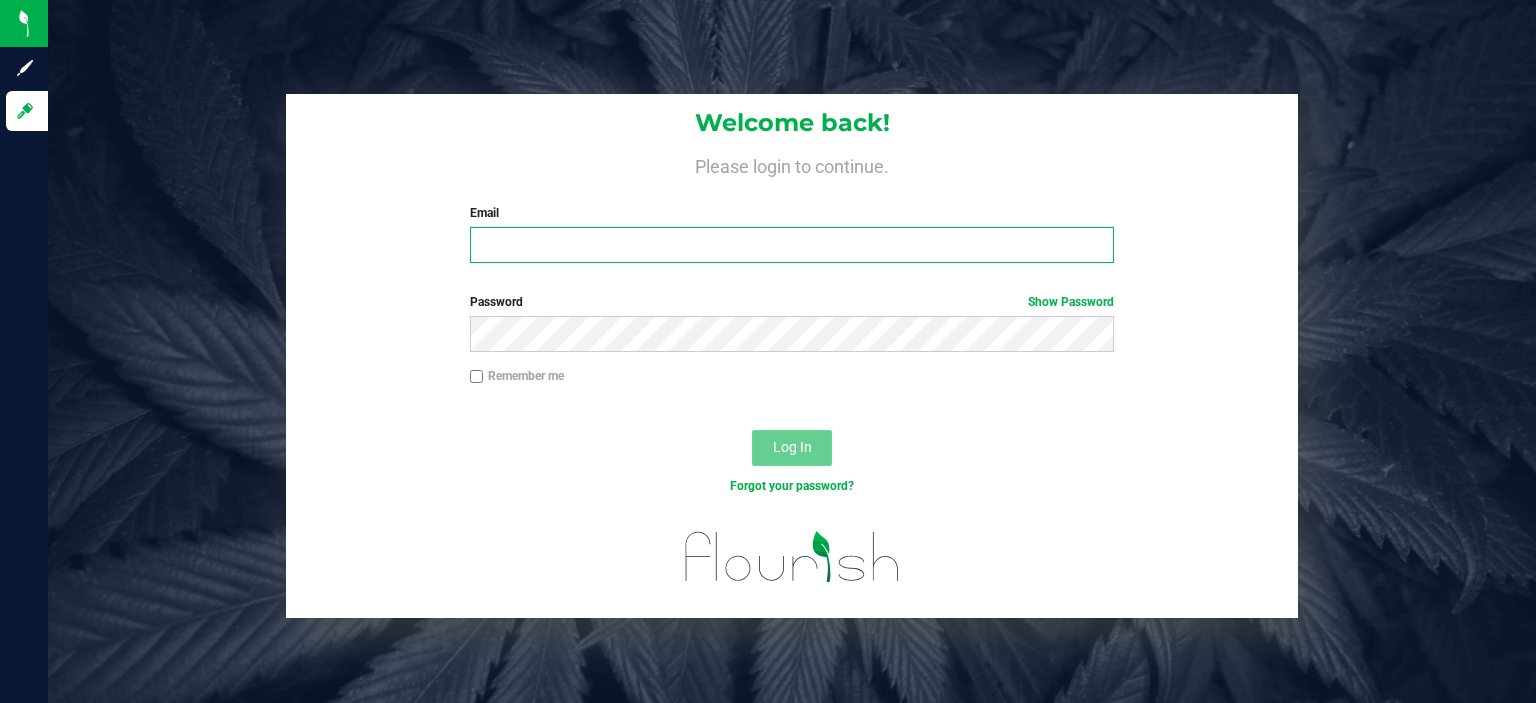 type on "rhill@liveparallel.com" 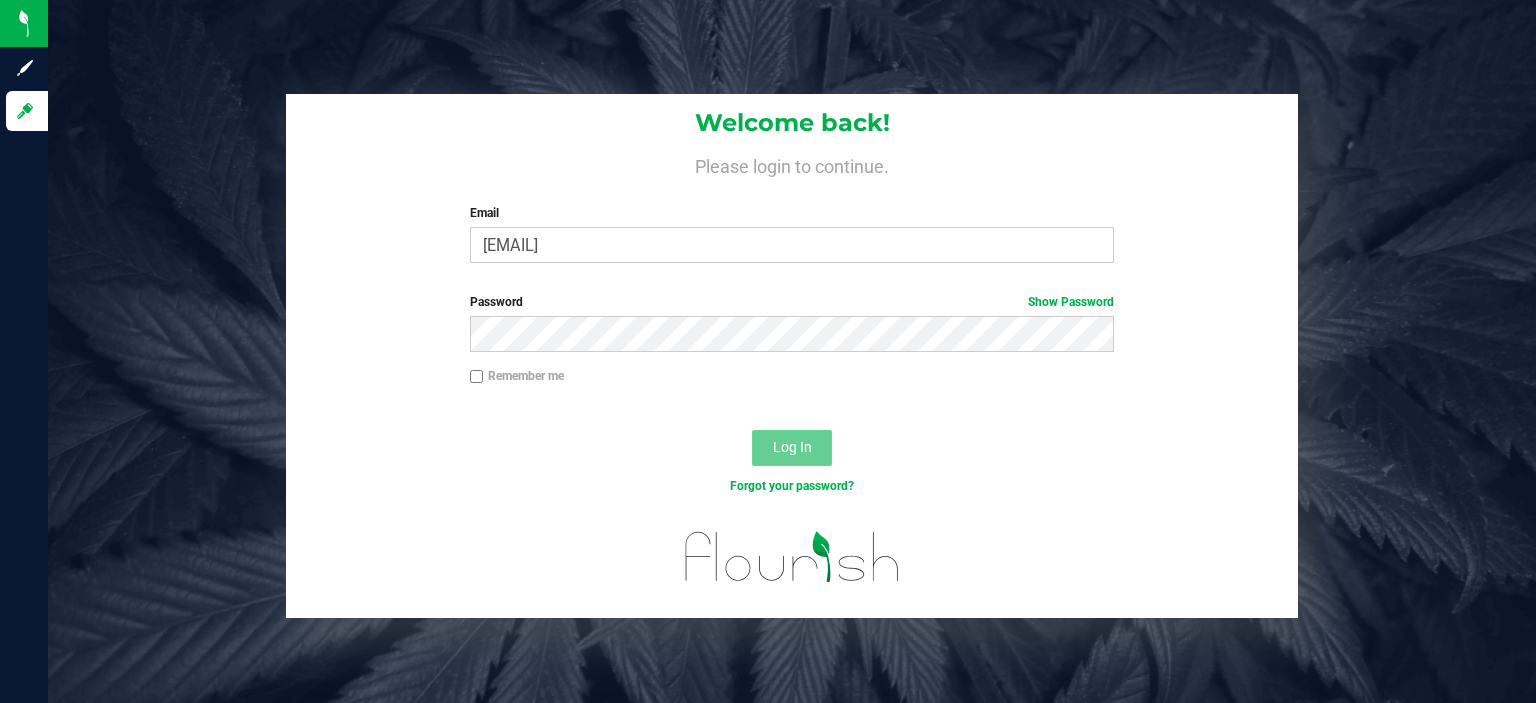 scroll, scrollTop: 0, scrollLeft: 0, axis: both 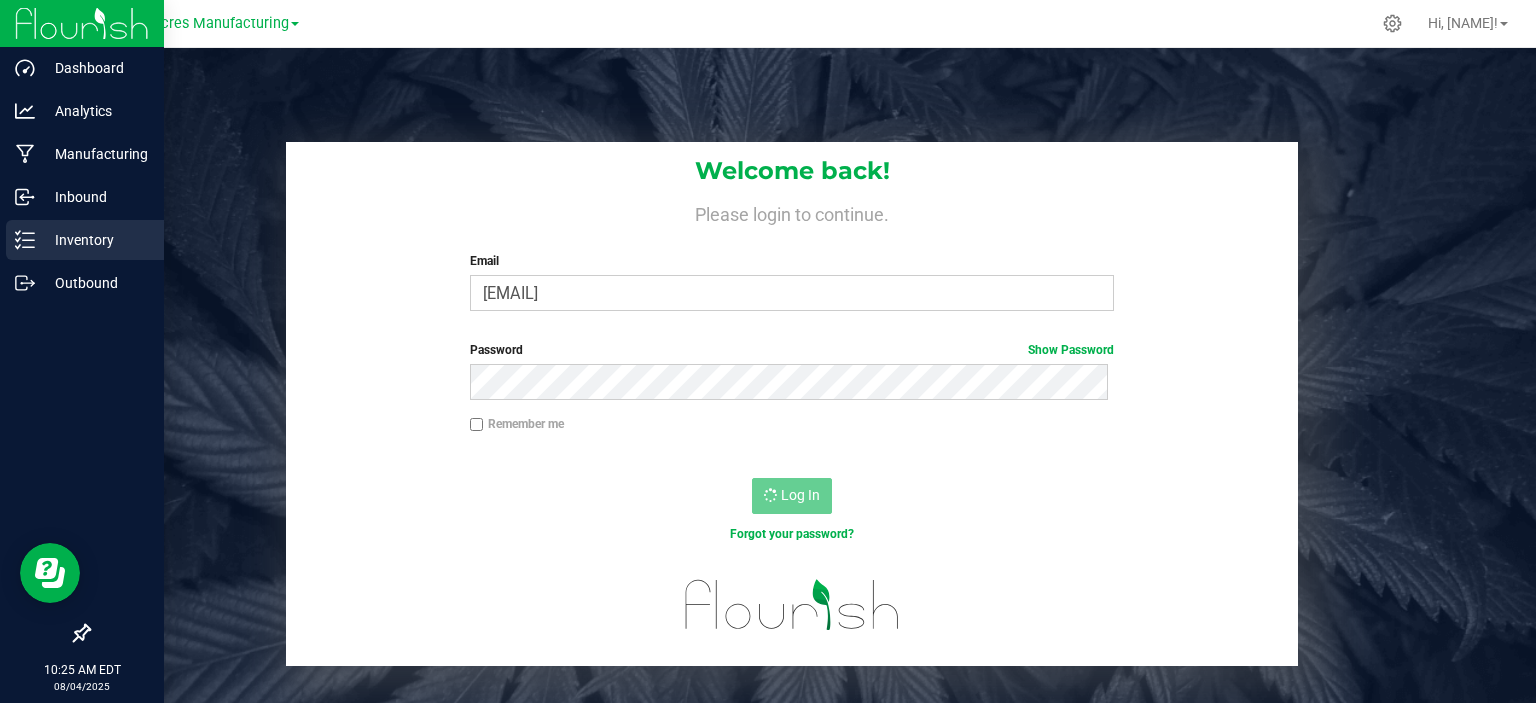 click 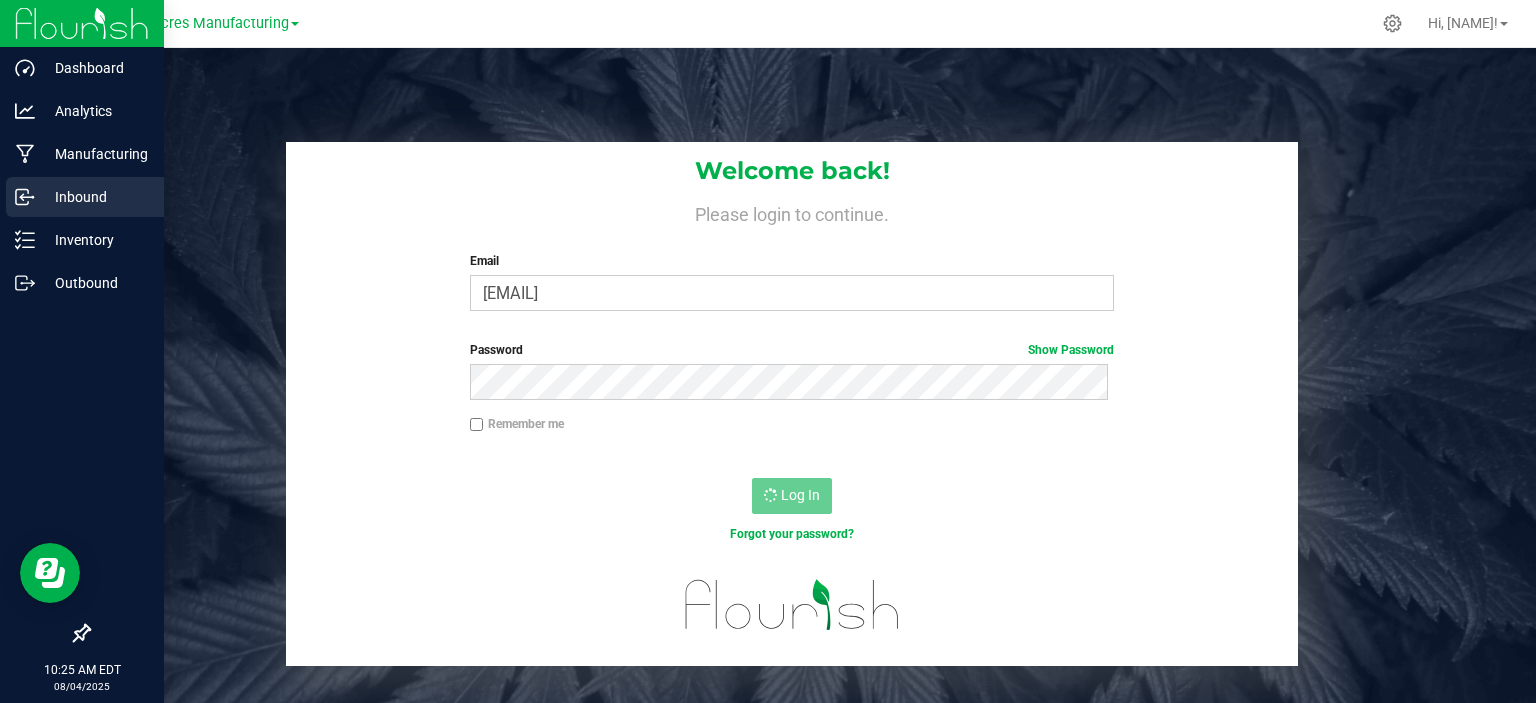 click on "Inbound" at bounding box center (95, 197) 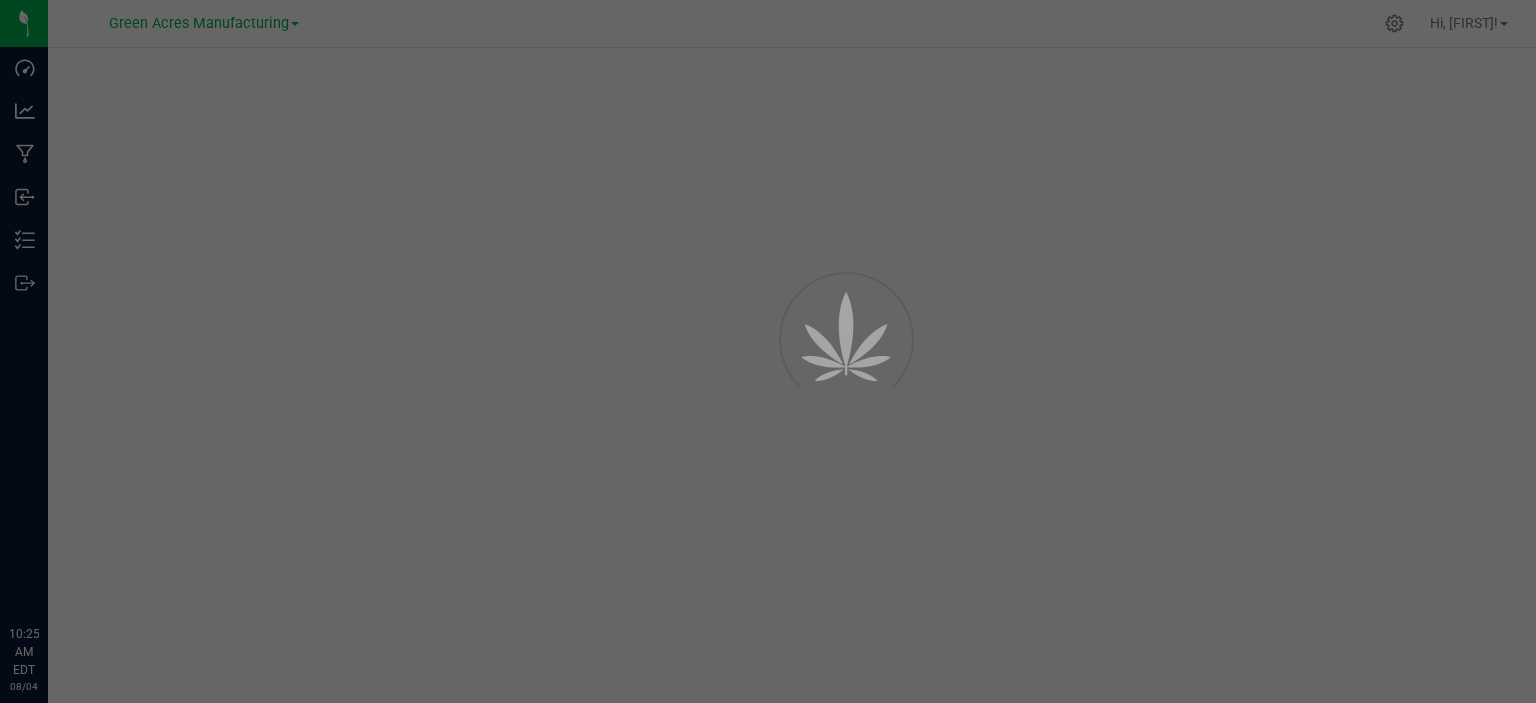 scroll, scrollTop: 0, scrollLeft: 0, axis: both 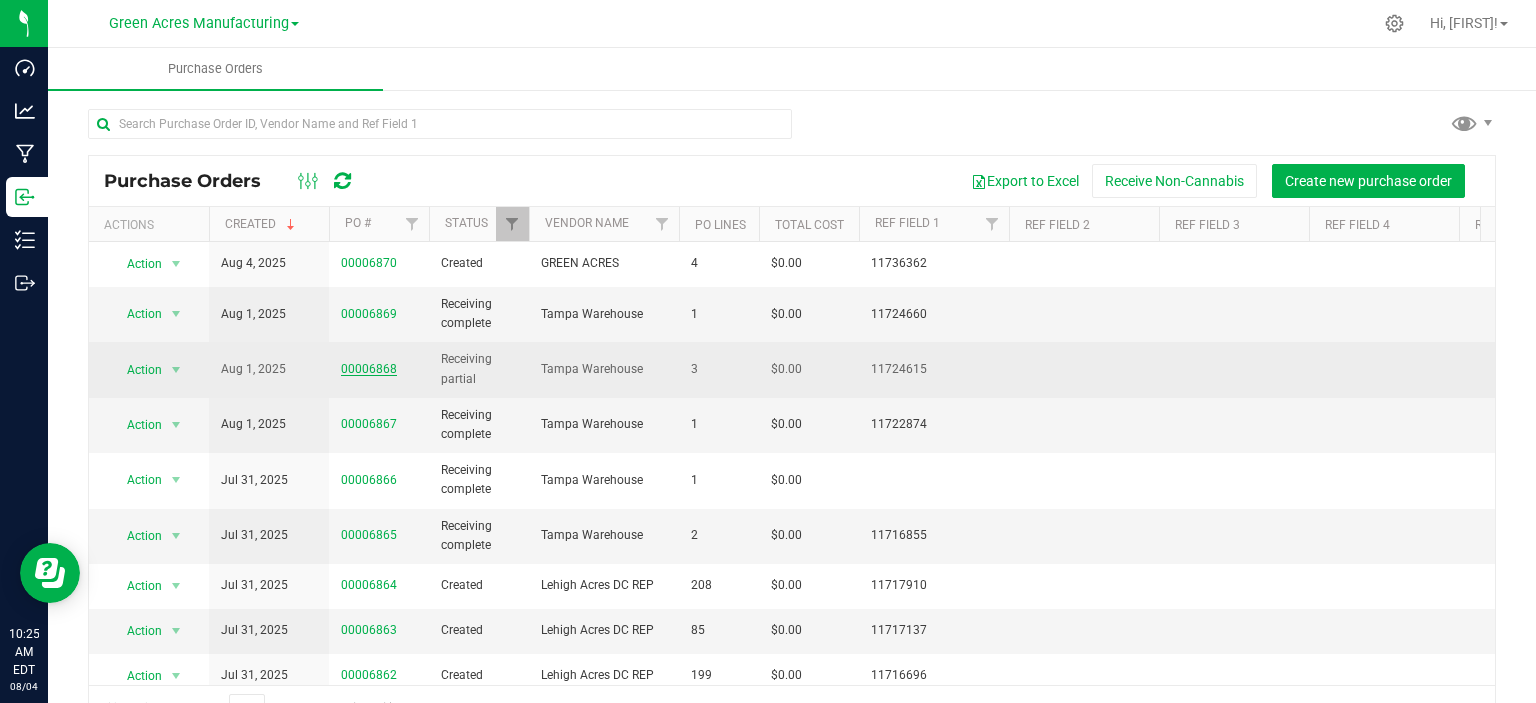 click on "00006868" at bounding box center (369, 369) 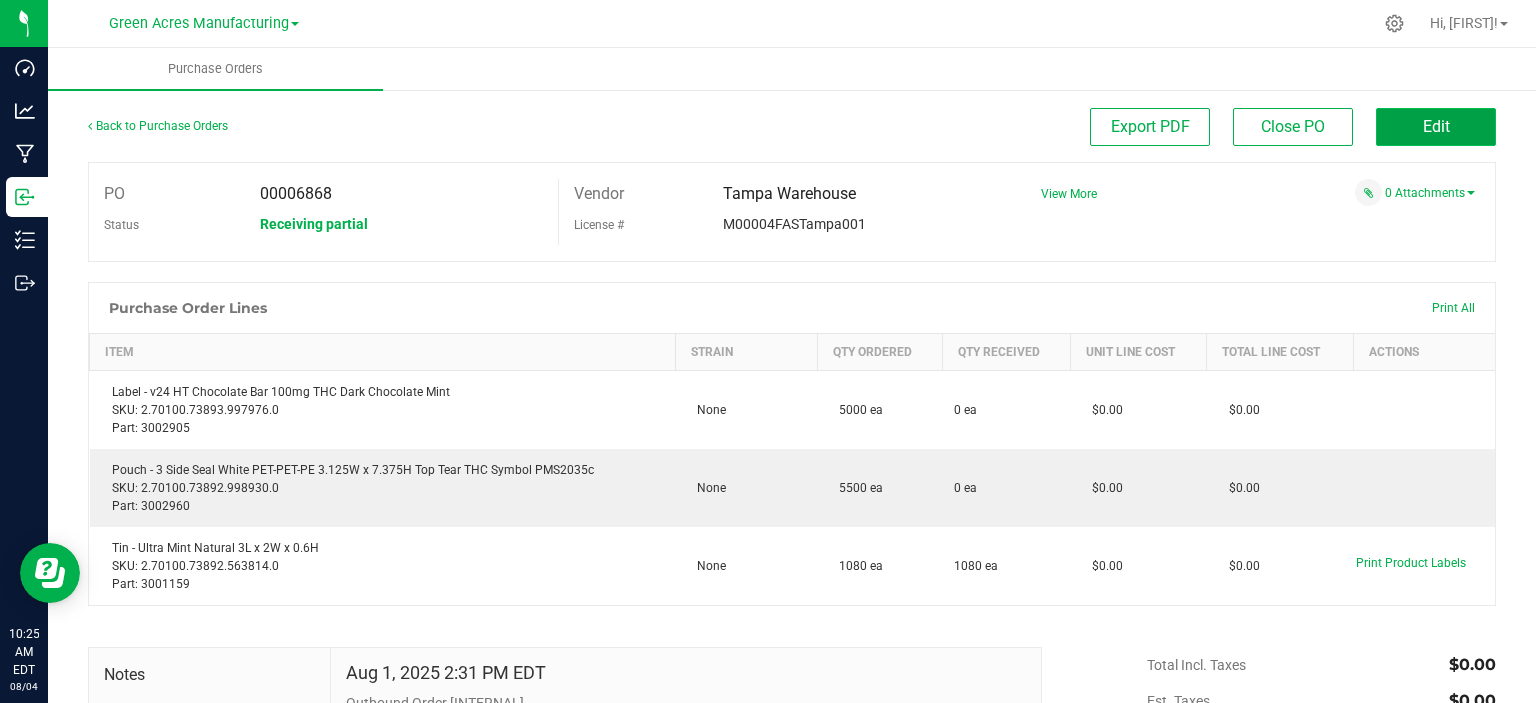 click on "Edit" at bounding box center (1436, 127) 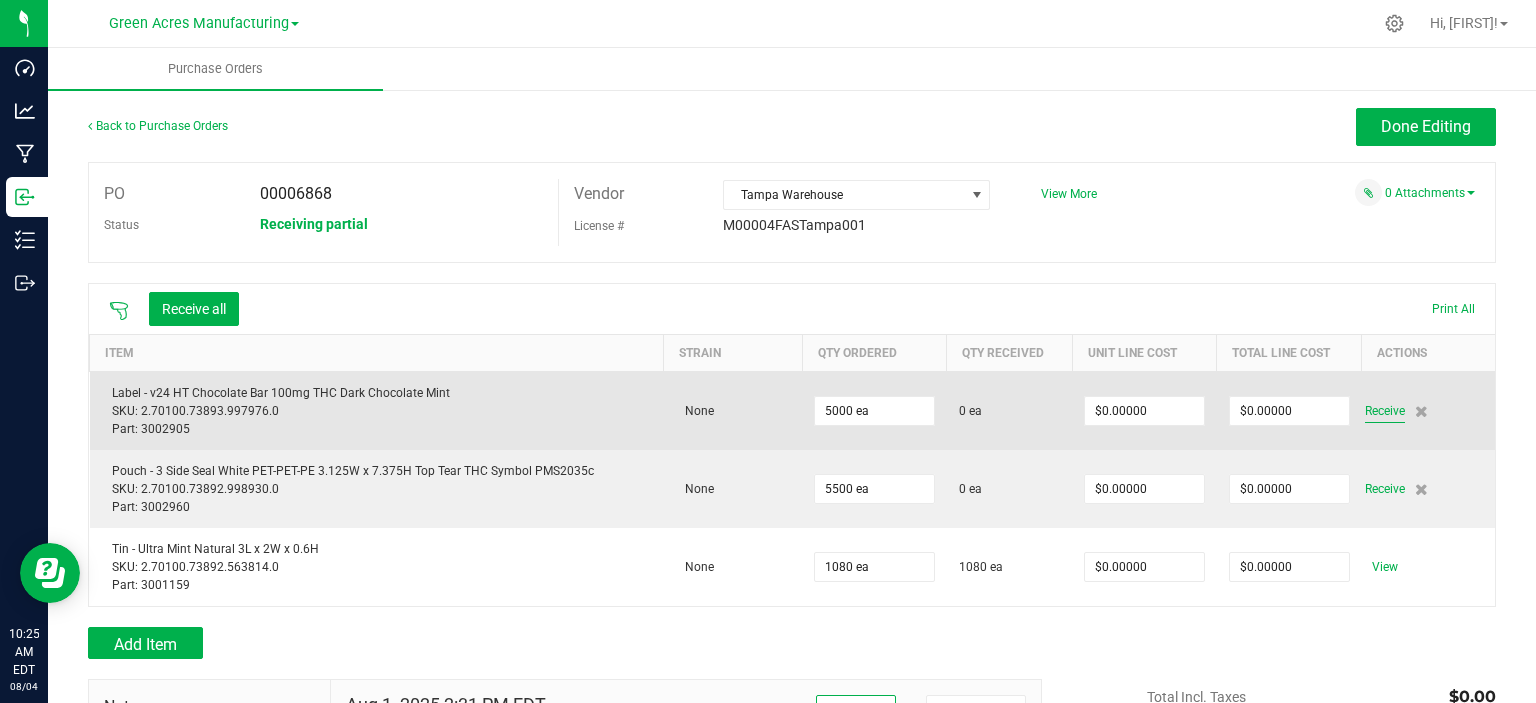 click on "Receive" at bounding box center [1385, 411] 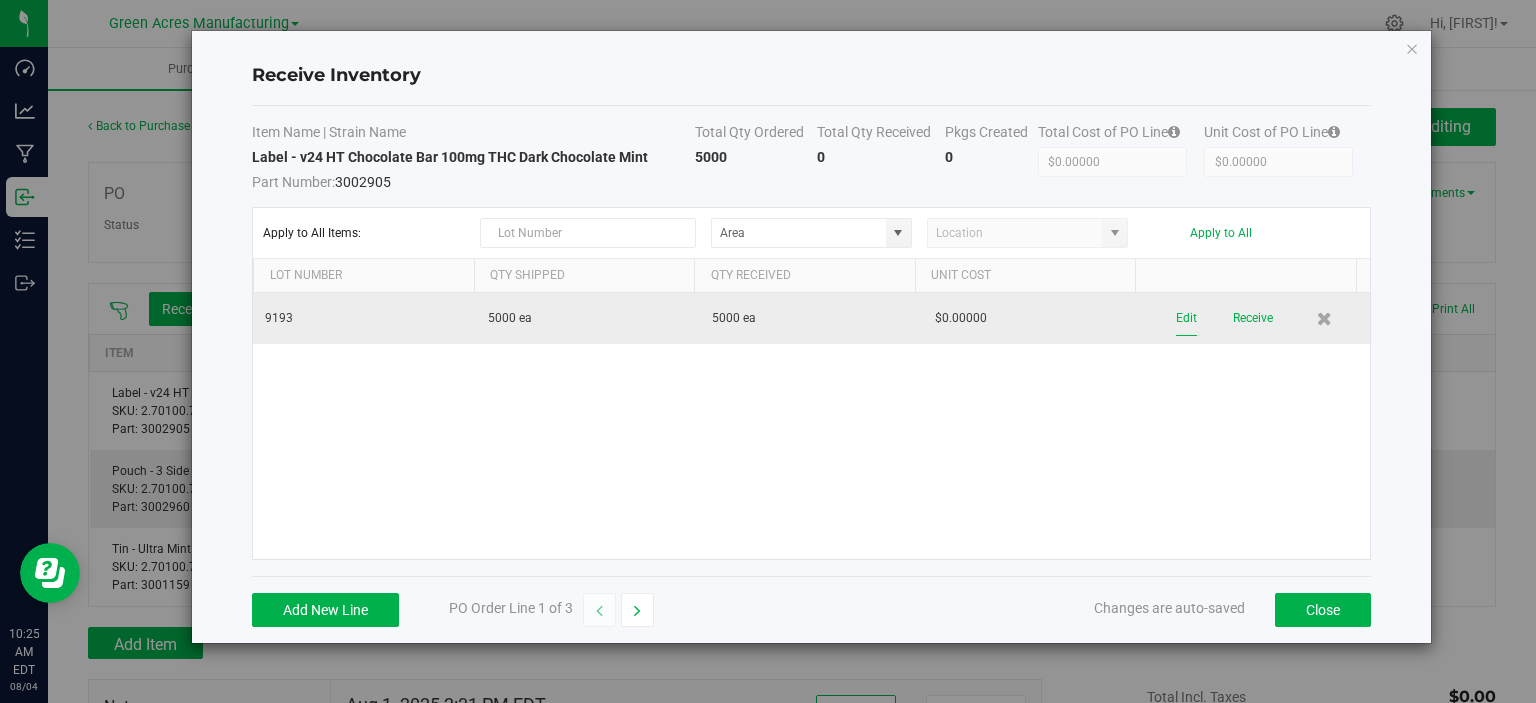 click on "Edit" at bounding box center (1186, 318) 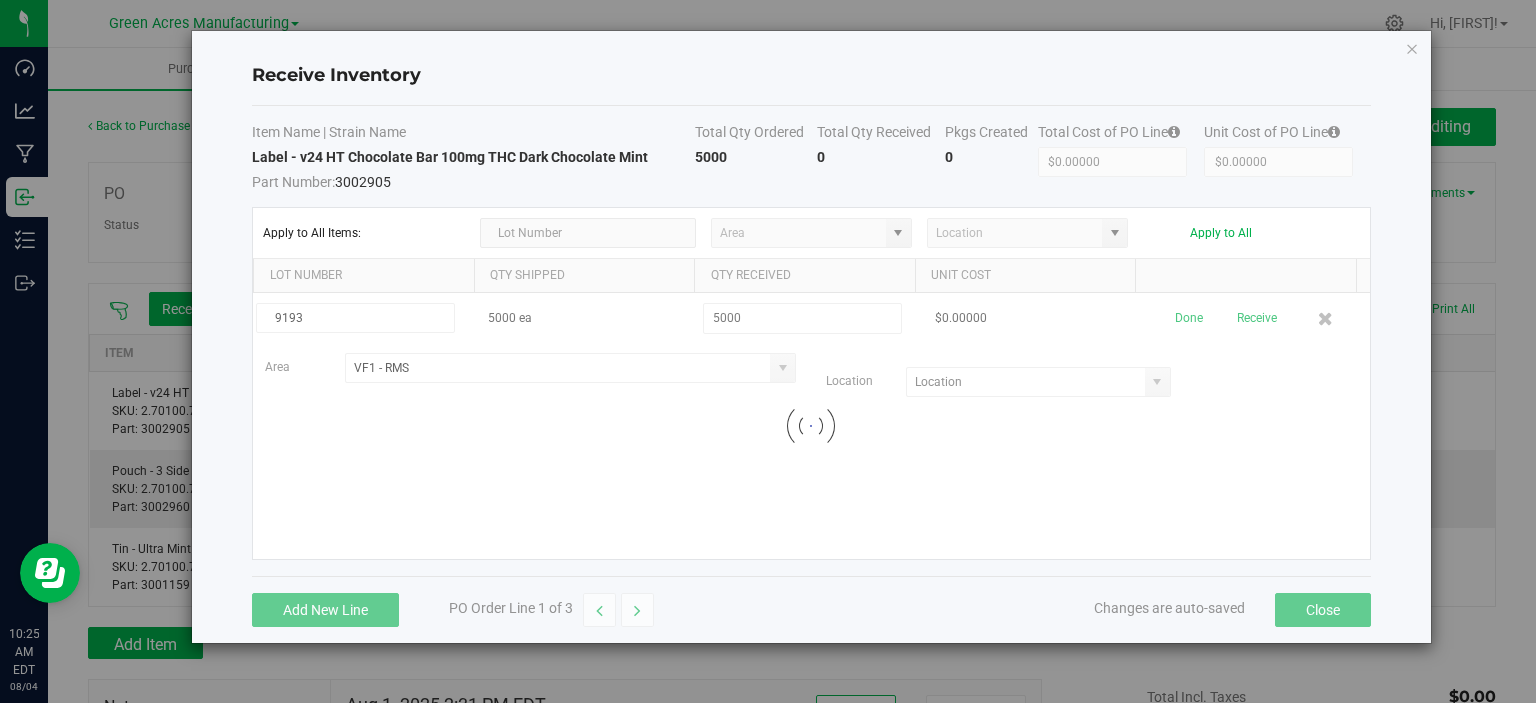 type on "RMS - Overflow Raw Material Storage" 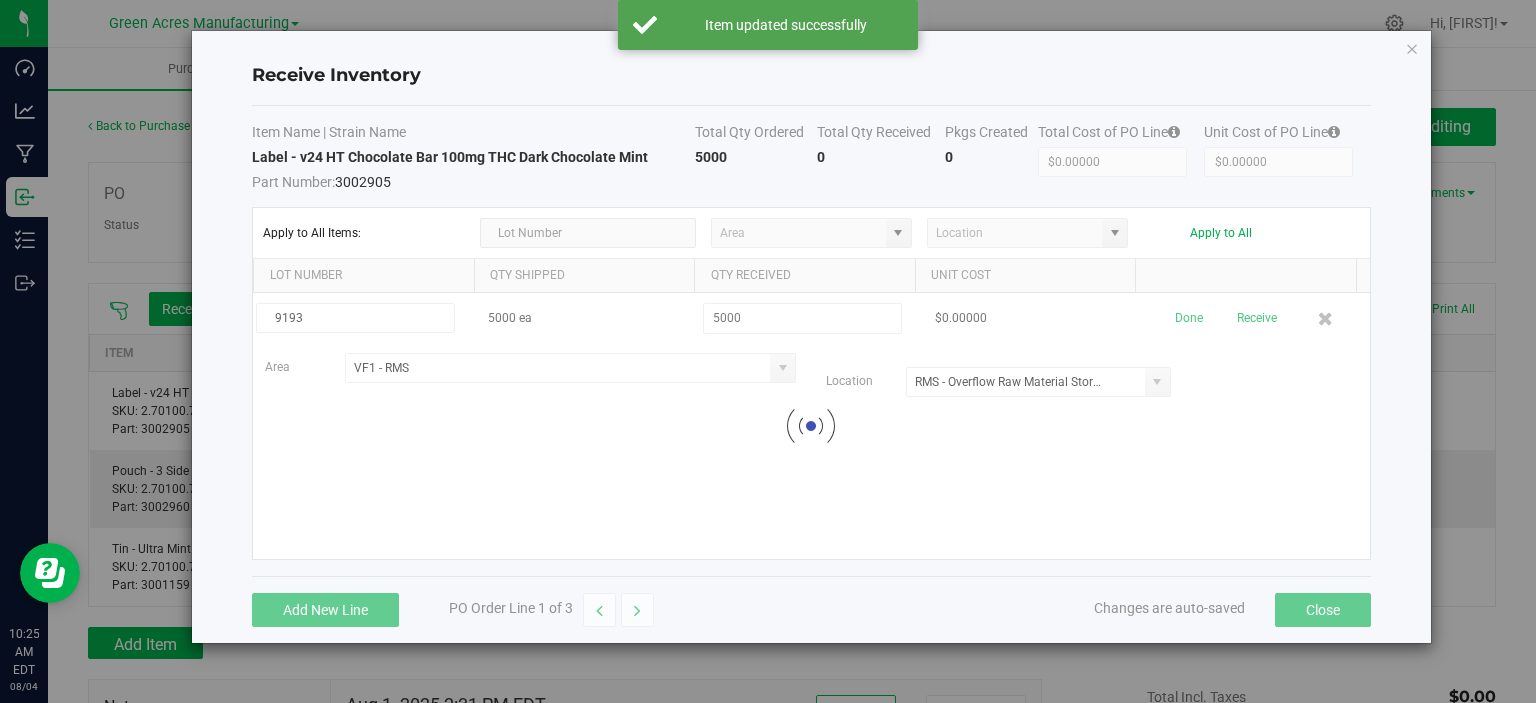 click at bounding box center [811, 426] 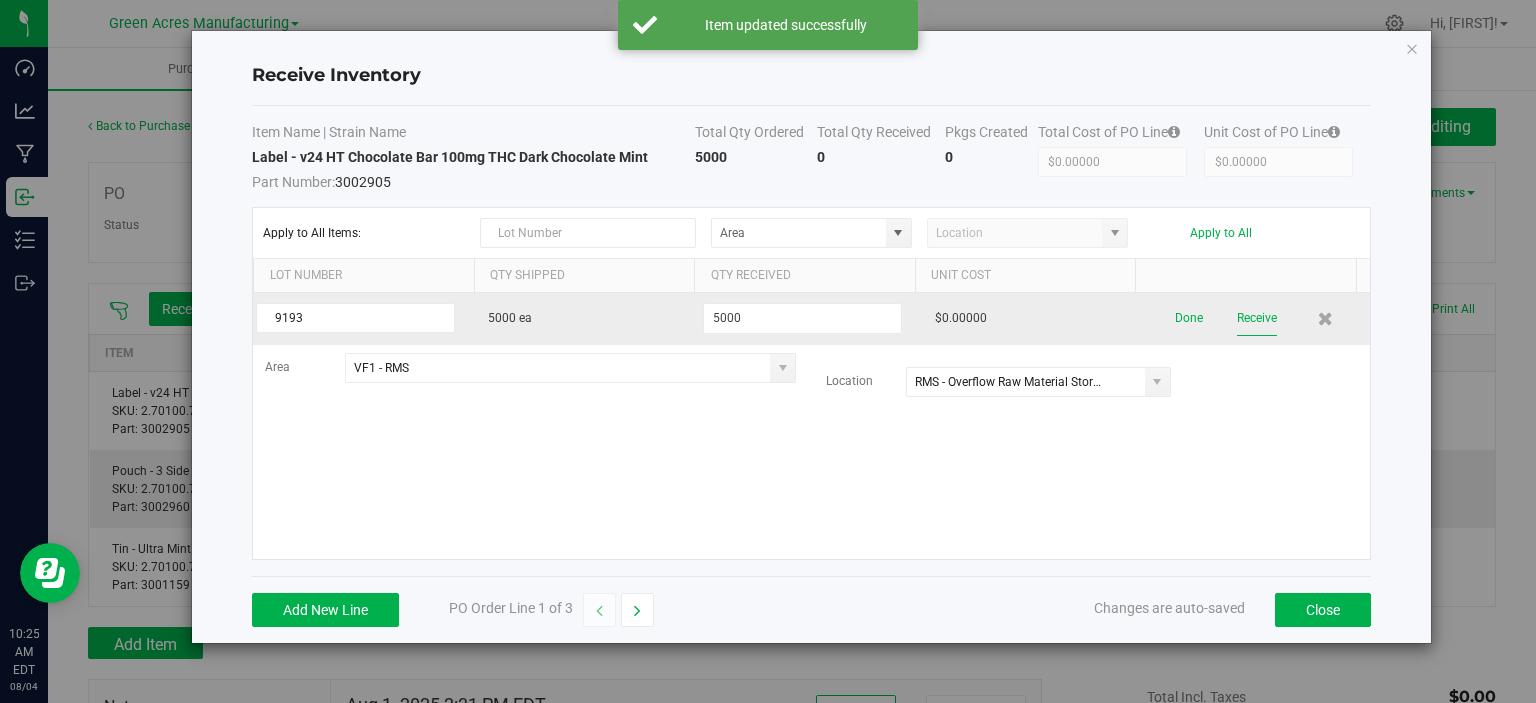 click on "Receive" at bounding box center (1257, 318) 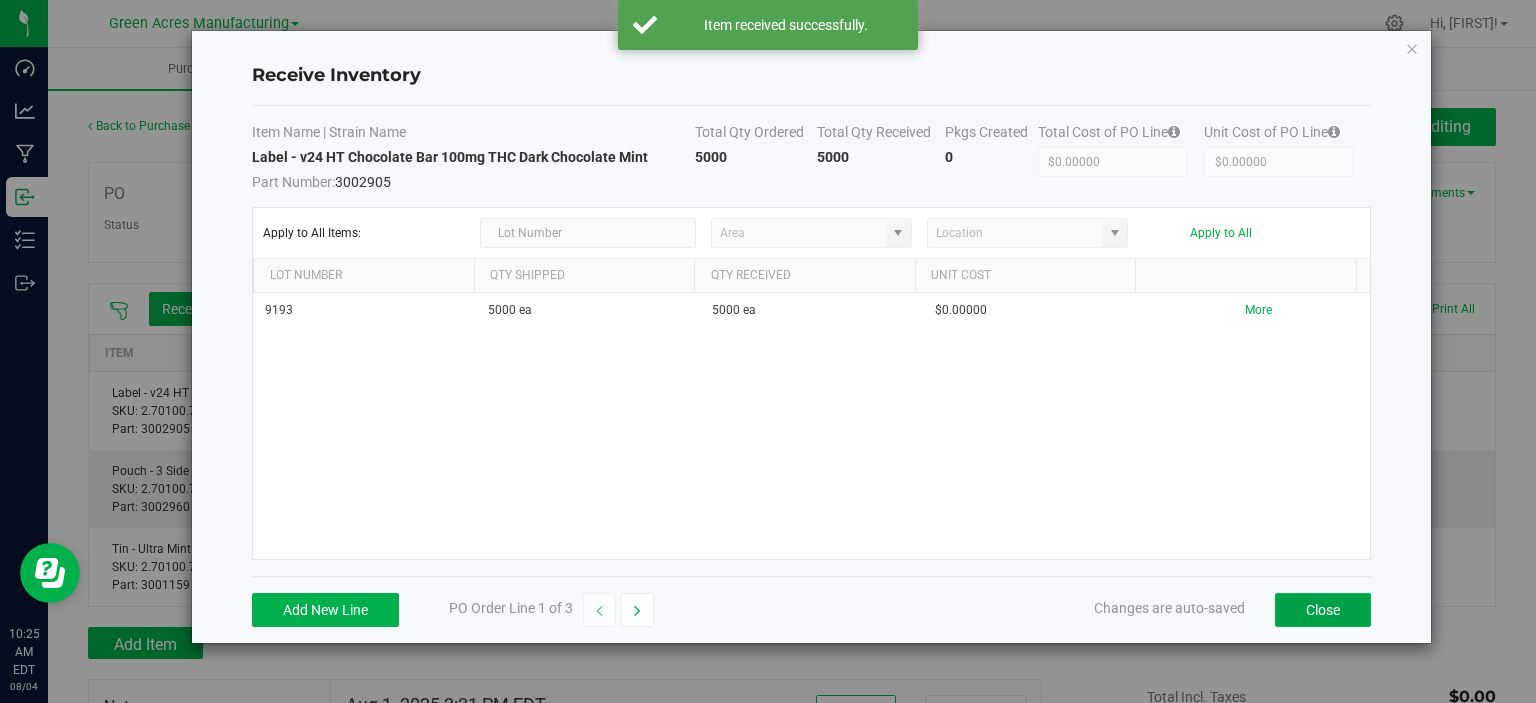 click on "Close" at bounding box center (1323, 610) 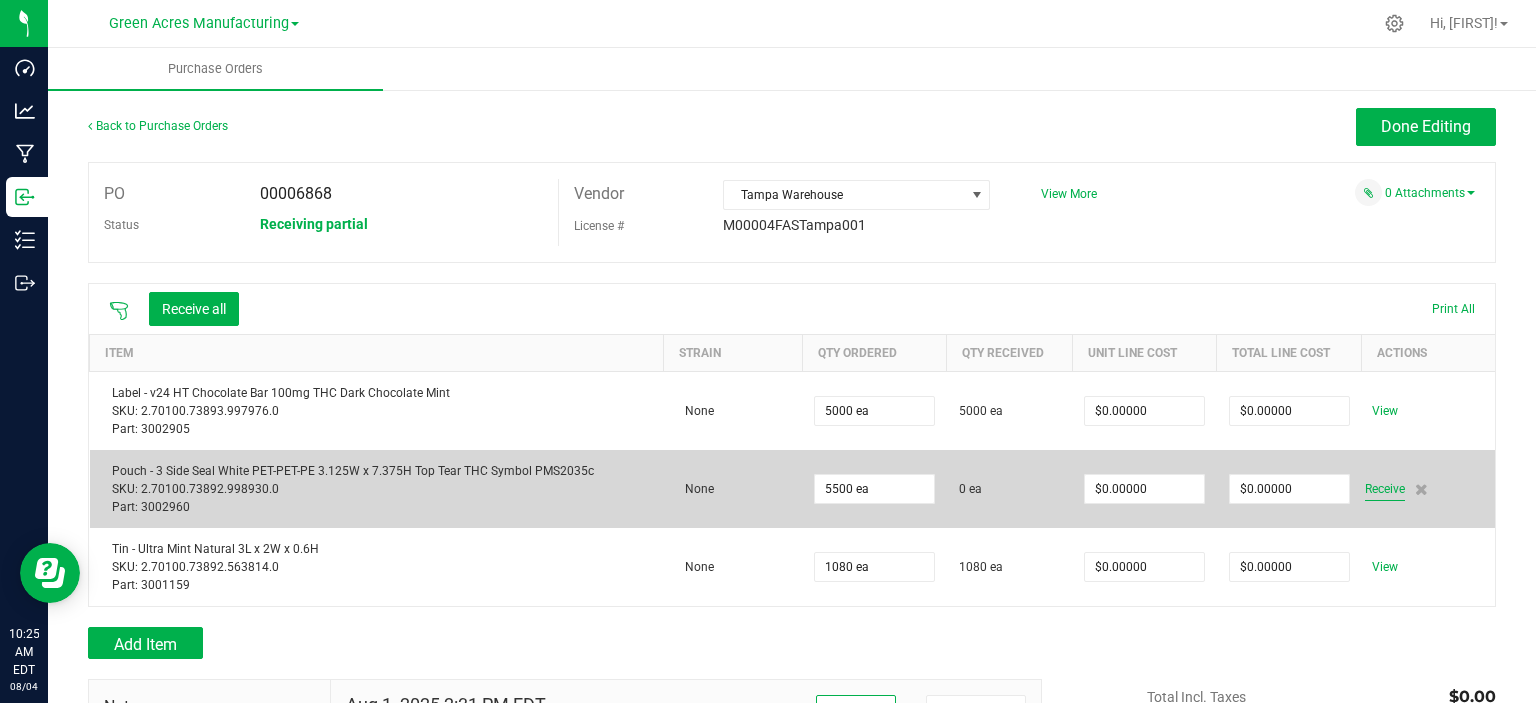 click on "Receive" at bounding box center [1385, 489] 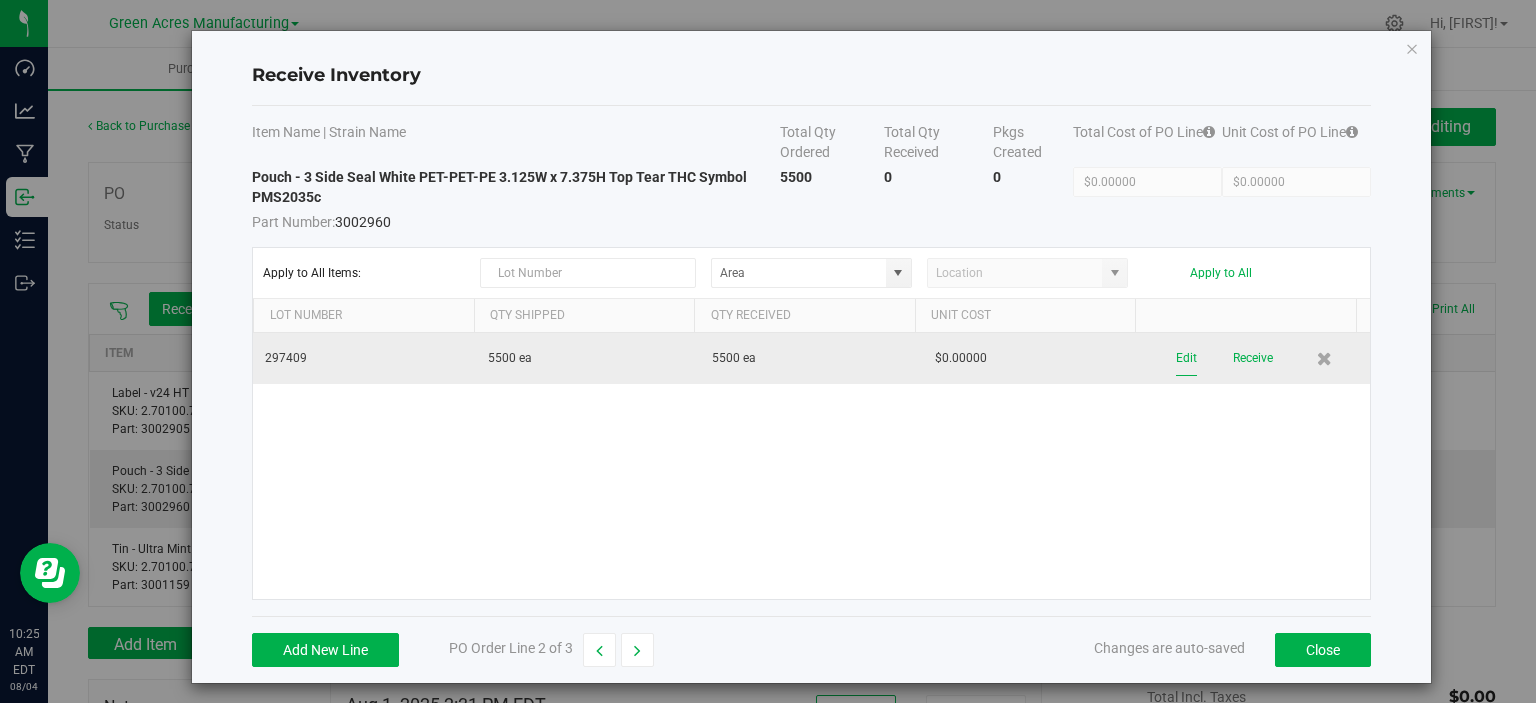 click on "Edit" at bounding box center [1186, 358] 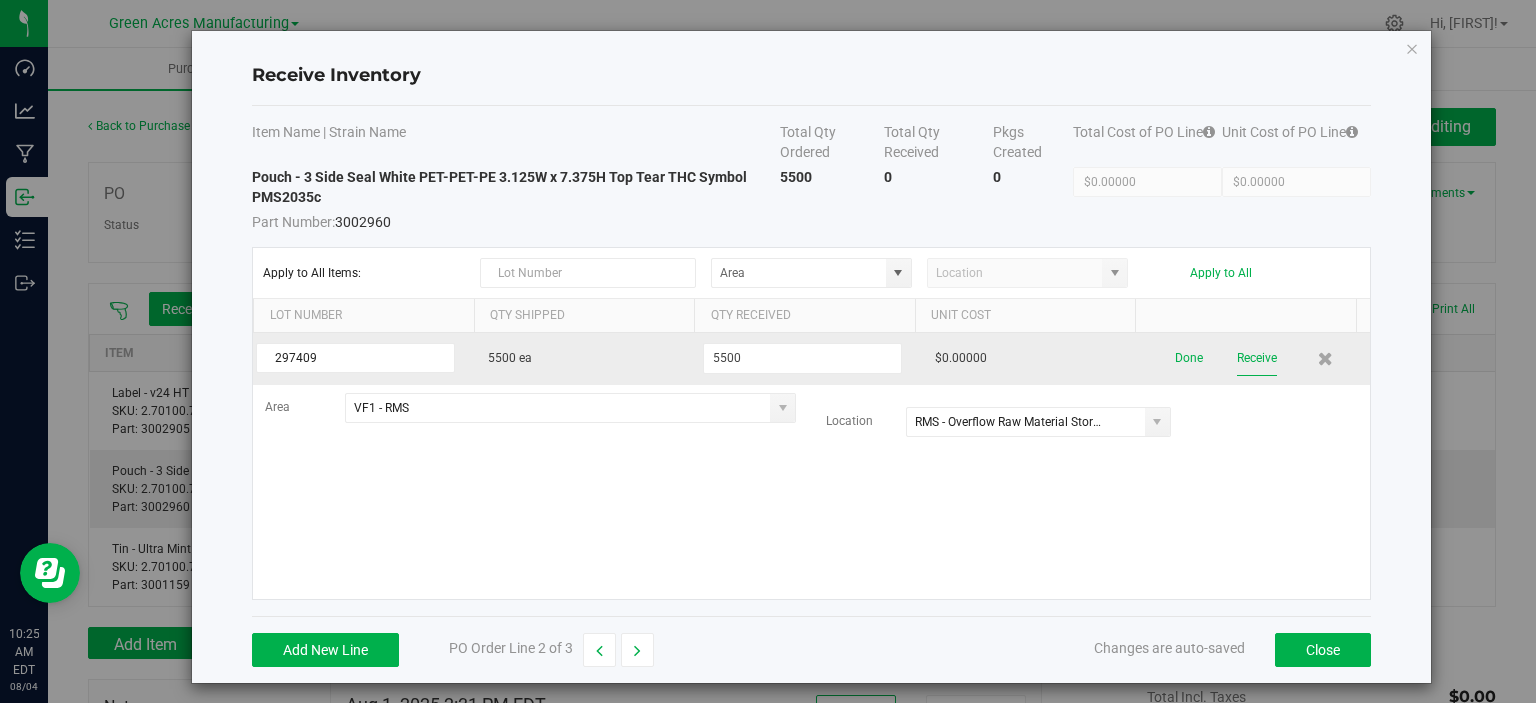 click on "Receive" at bounding box center (1257, 358) 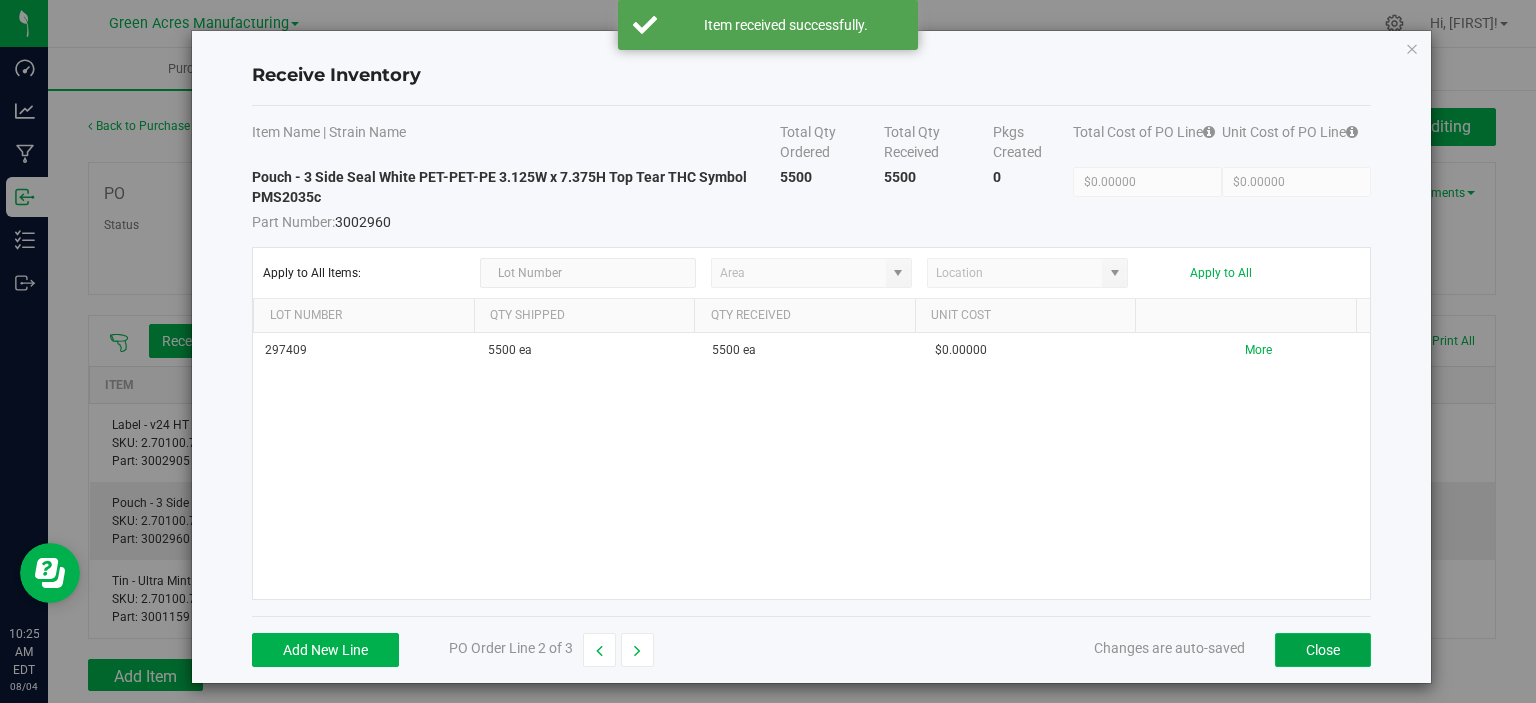 click on "Close" at bounding box center (1323, 650) 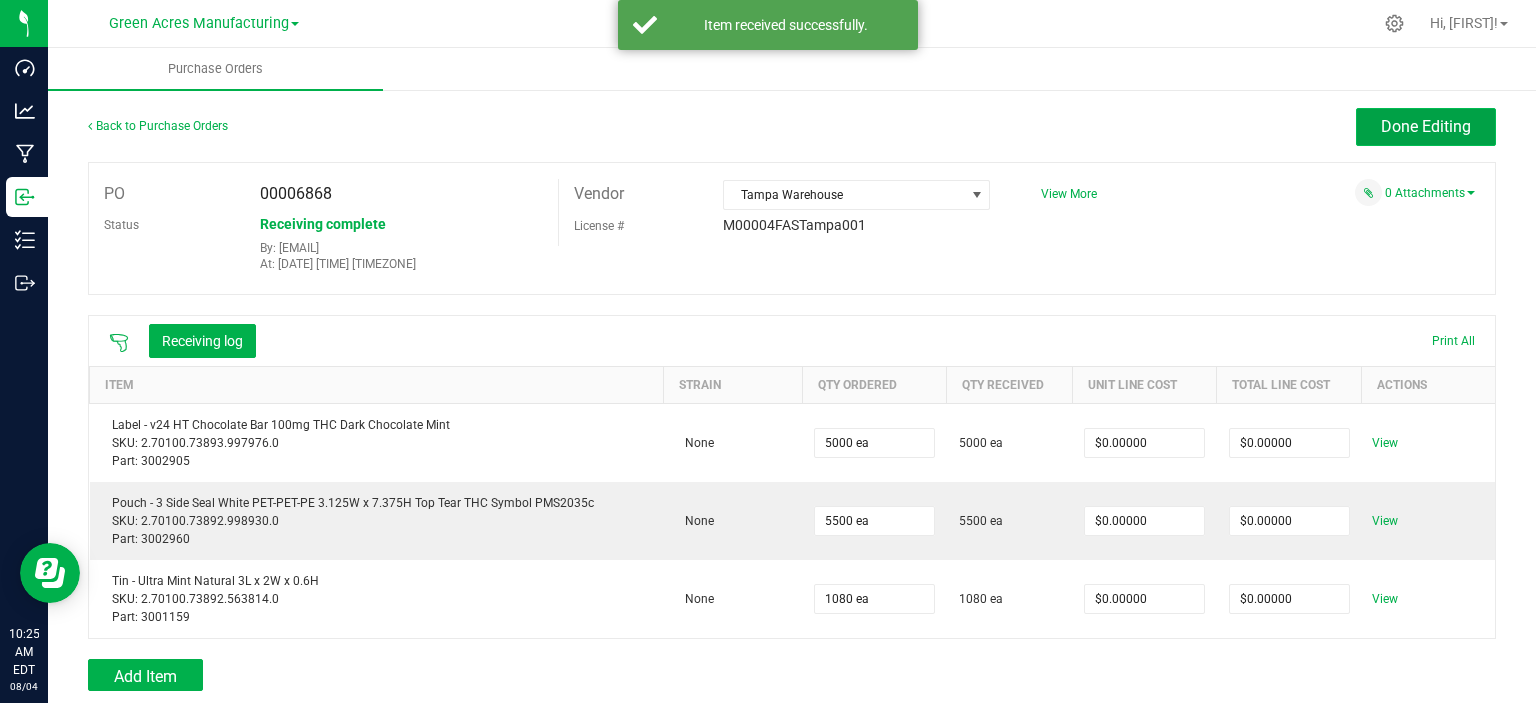 click on "Done Editing" at bounding box center [1426, 126] 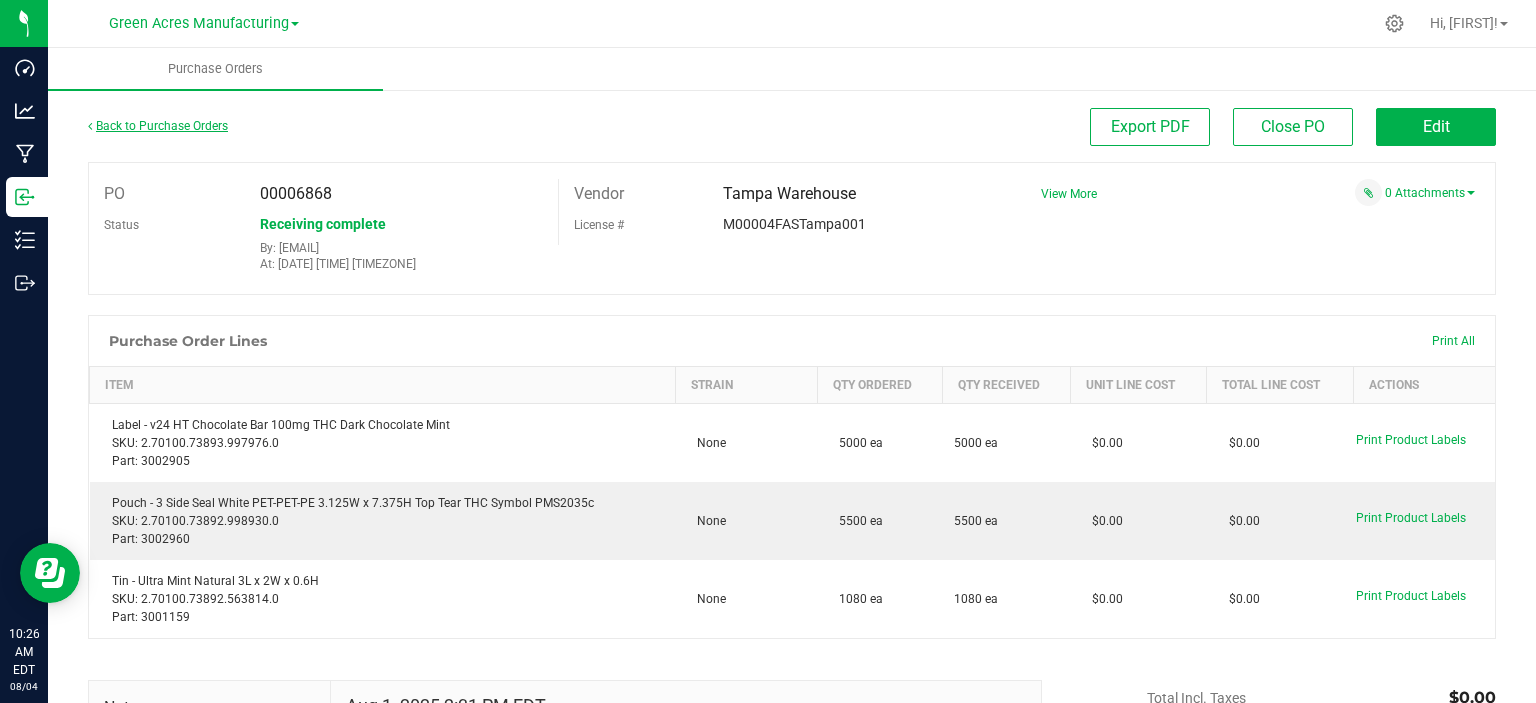 click on "Back to Purchase Orders" at bounding box center (158, 126) 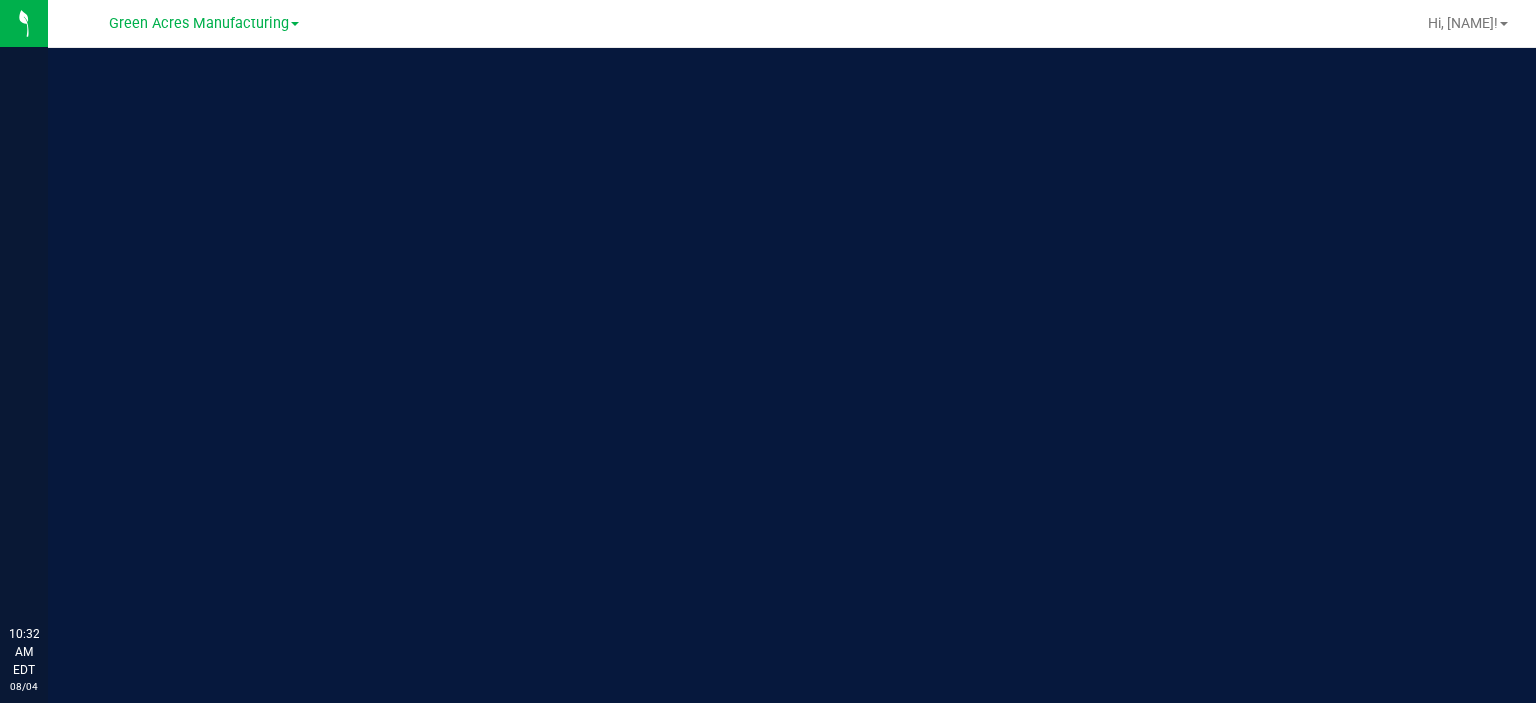 scroll, scrollTop: 0, scrollLeft: 0, axis: both 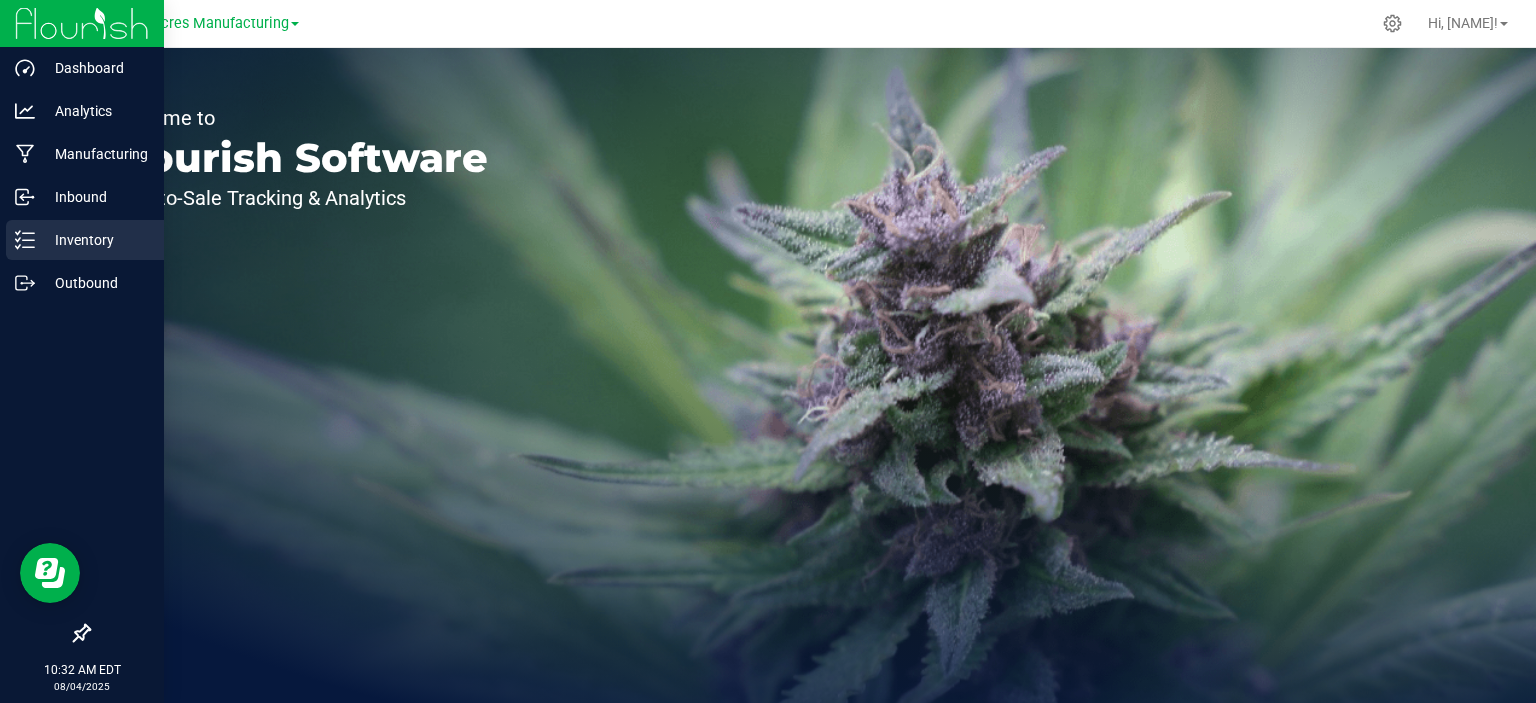 click on "Inventory" at bounding box center [95, 240] 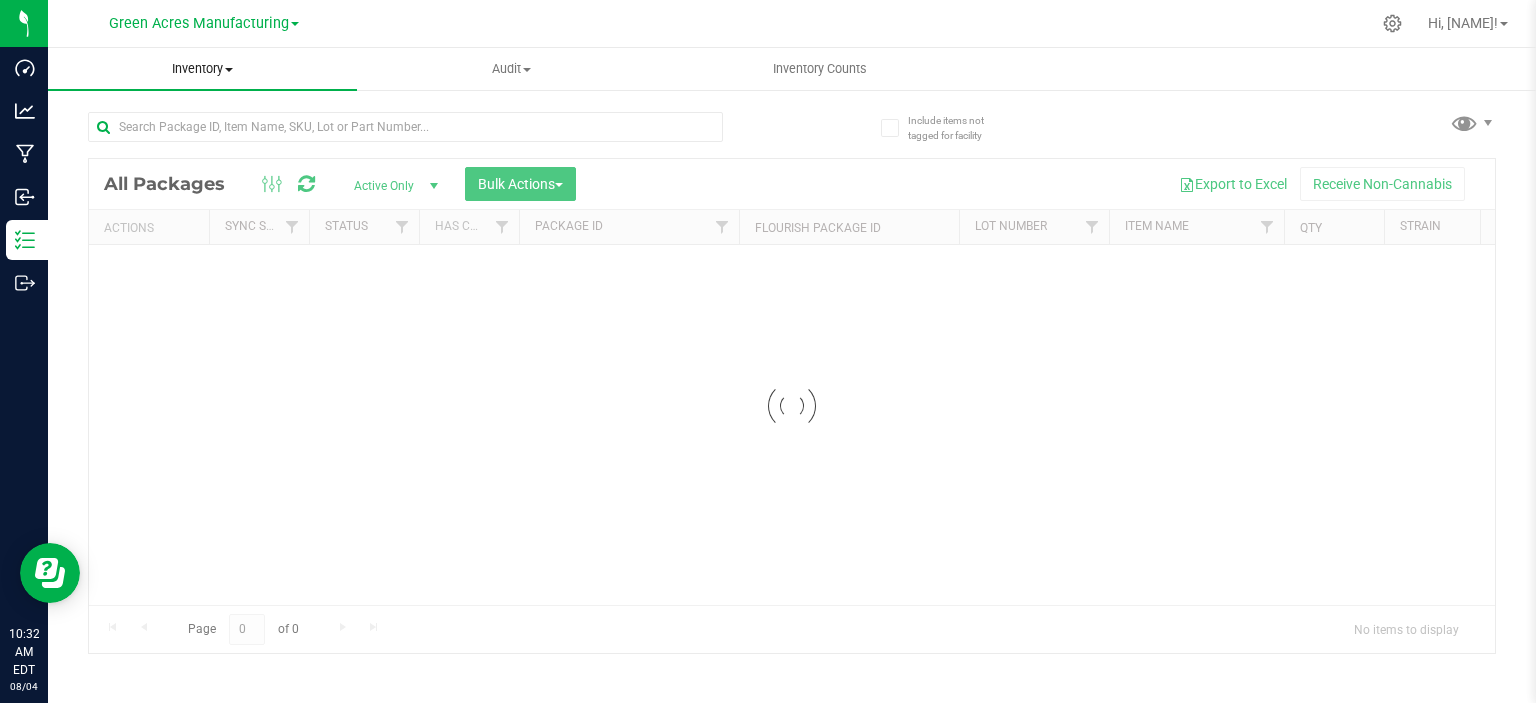 click on "Inventory" at bounding box center [202, 69] 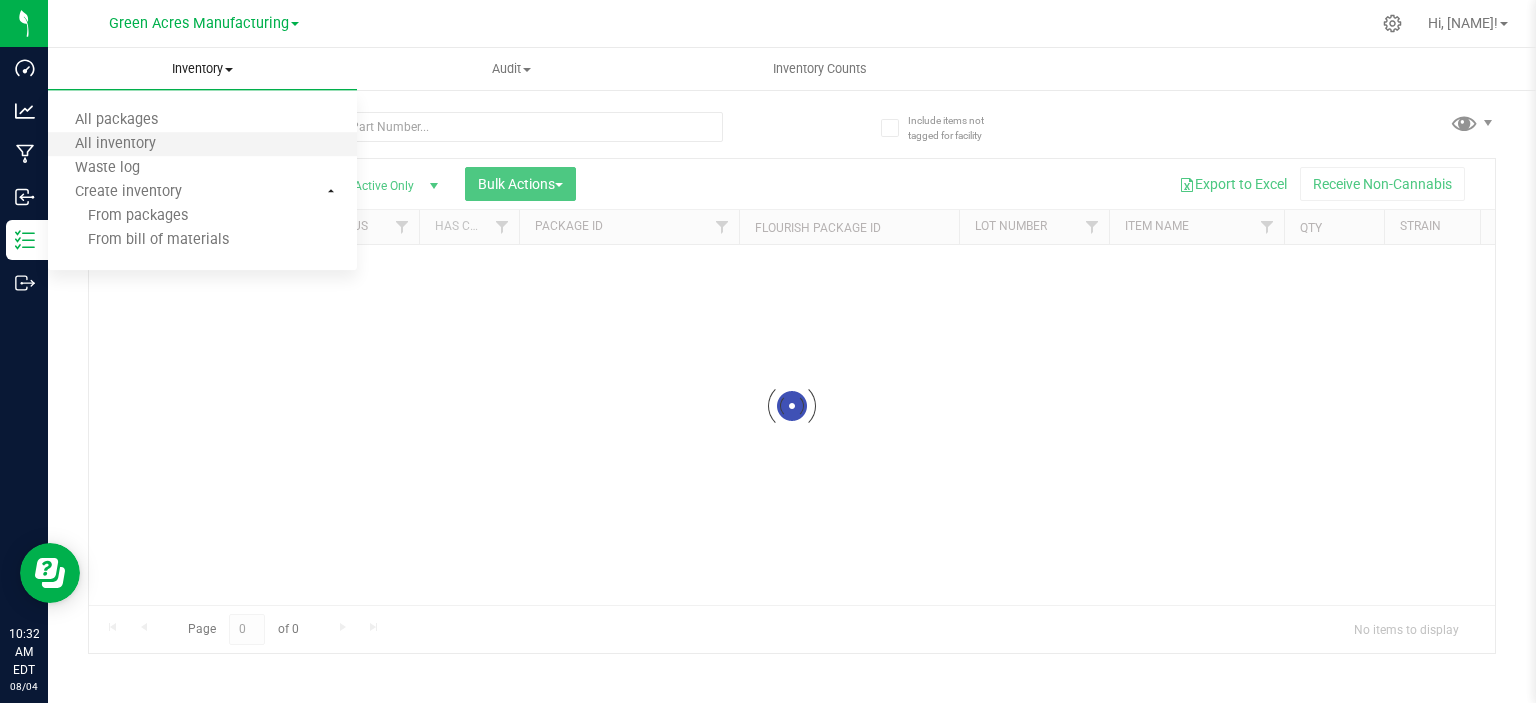 click on "All inventory" at bounding box center [202, 145] 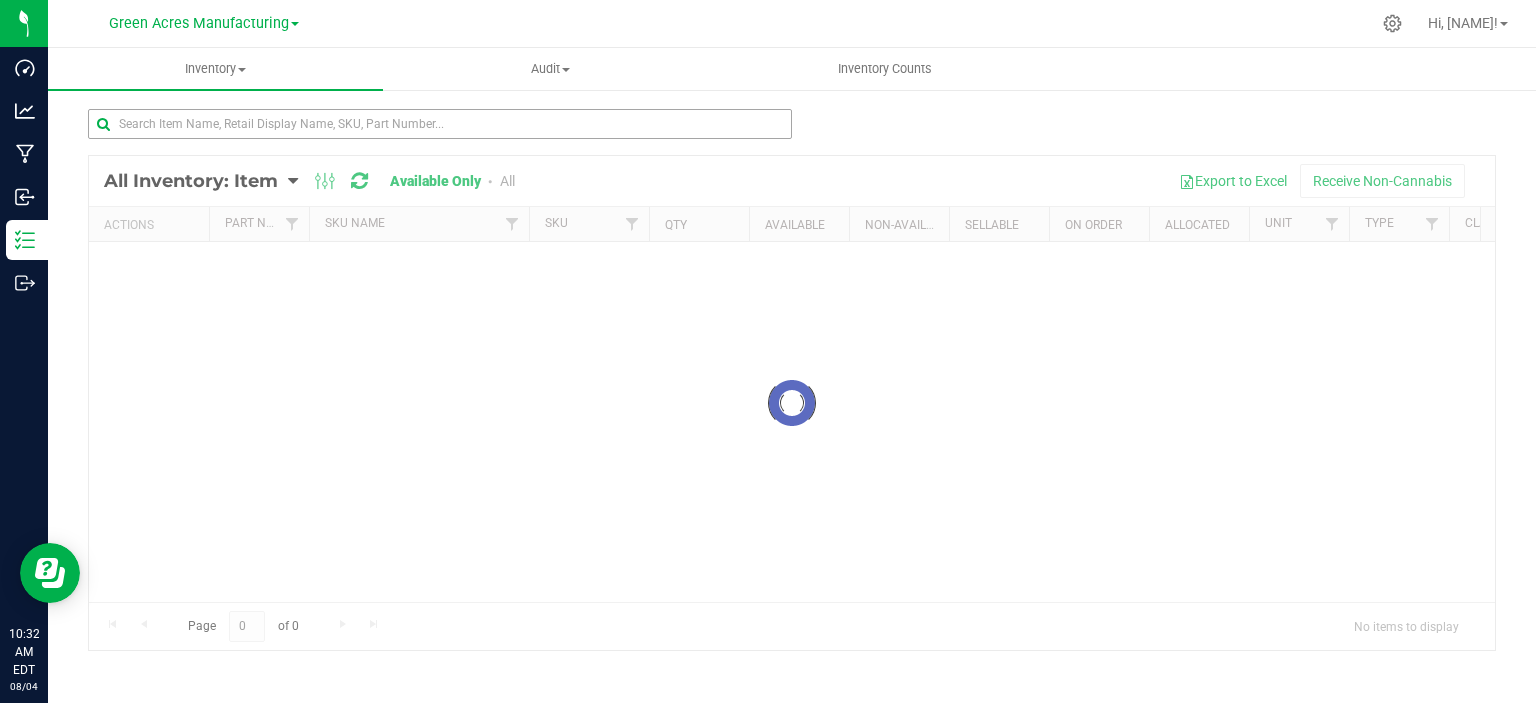 scroll, scrollTop: 9, scrollLeft: 0, axis: vertical 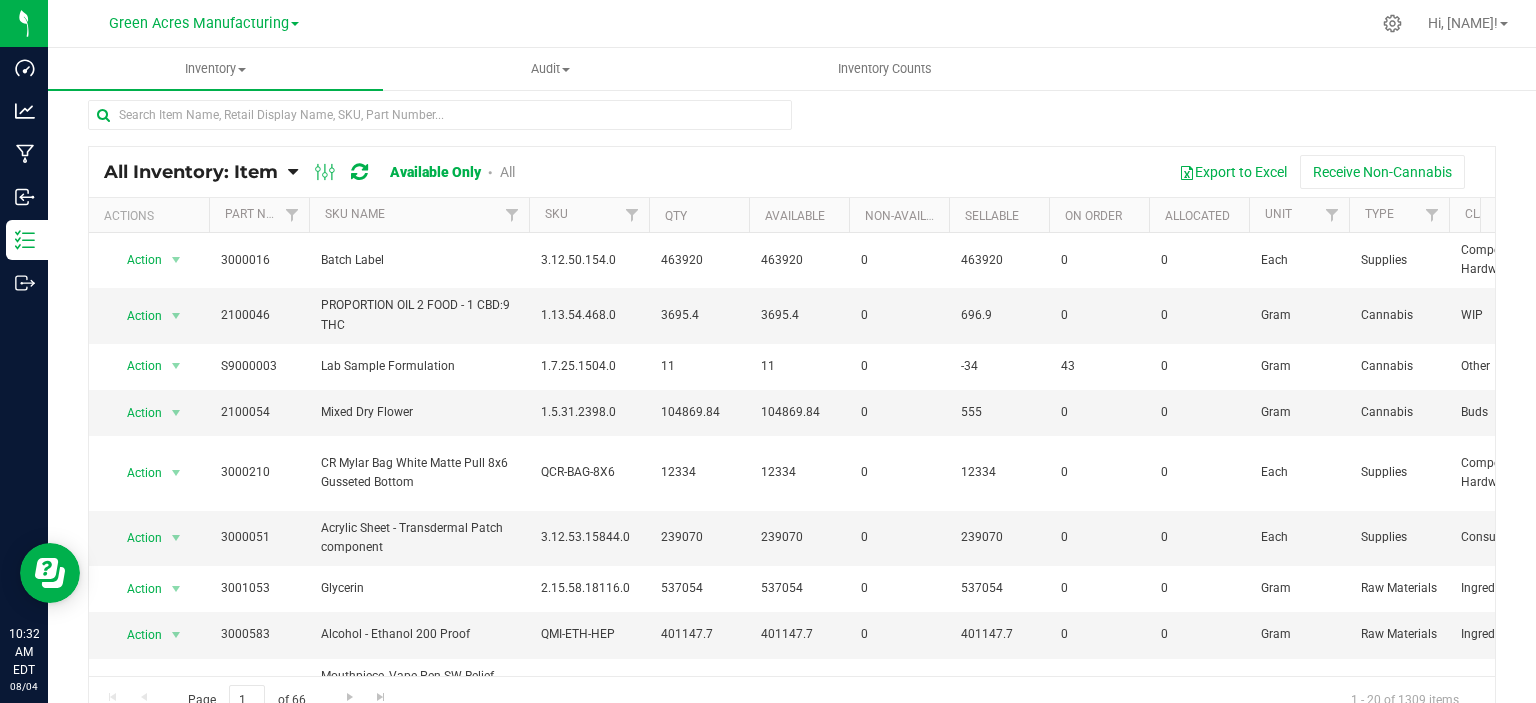 click on "All Inventory: Item" at bounding box center (191, 172) 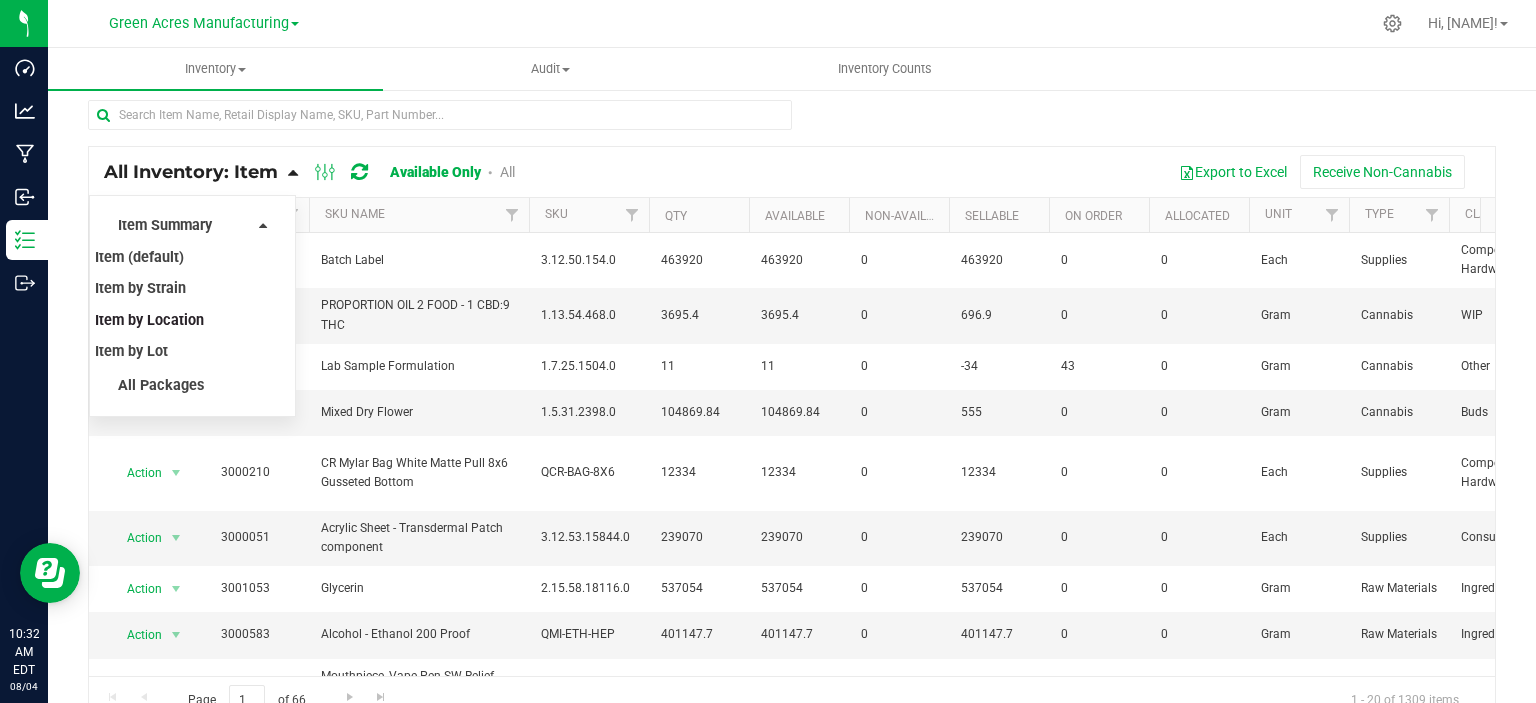 click on "Item by Location" at bounding box center [149, 320] 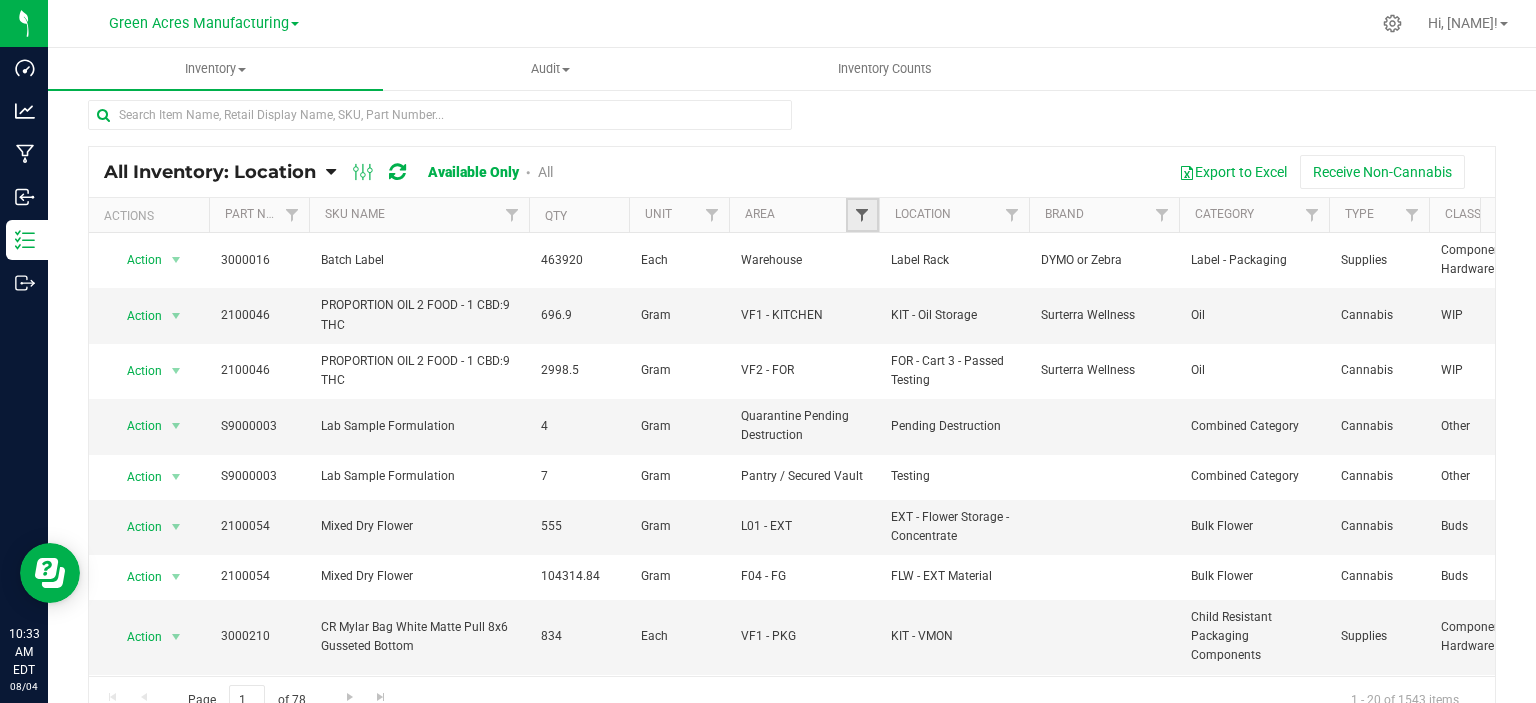 click at bounding box center [862, 215] 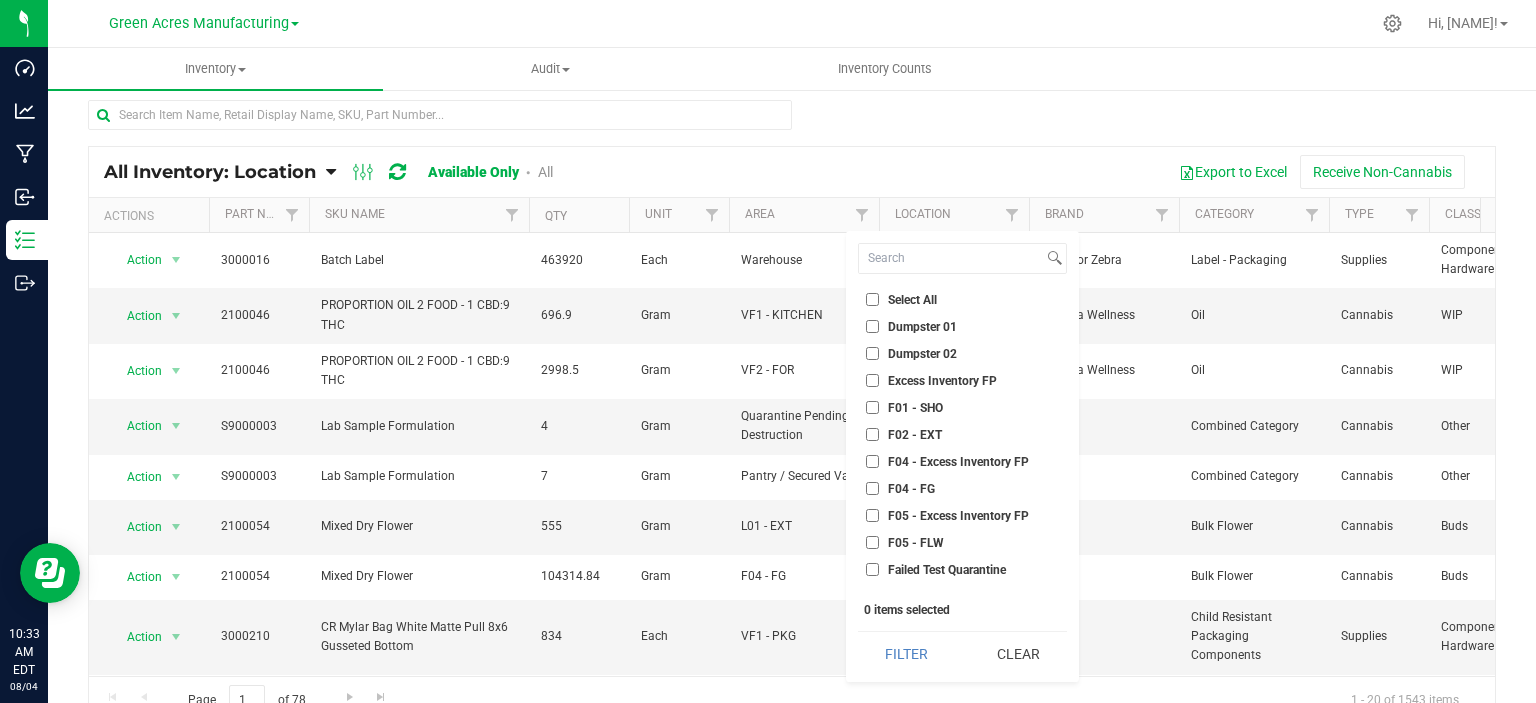 click on "Select All" at bounding box center [912, 300] 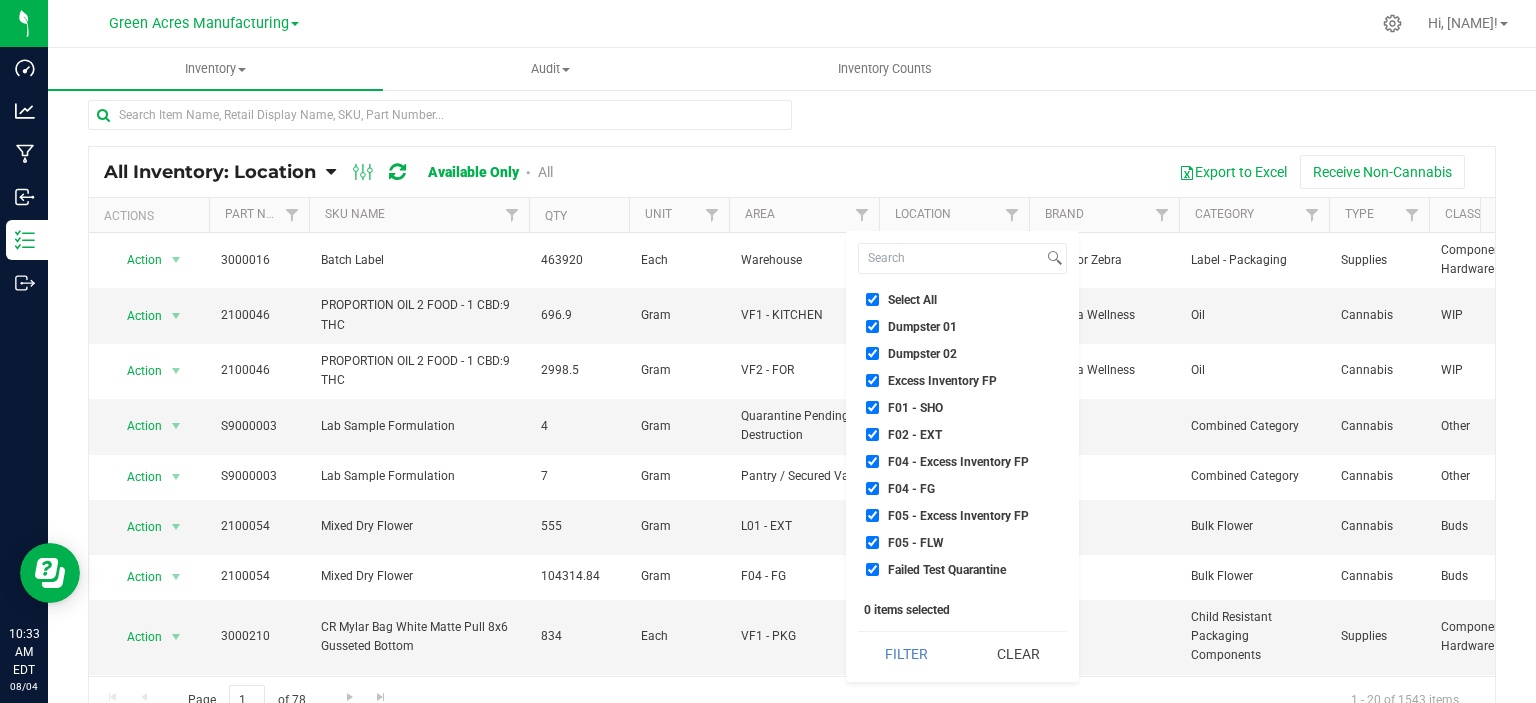 checkbox on "true" 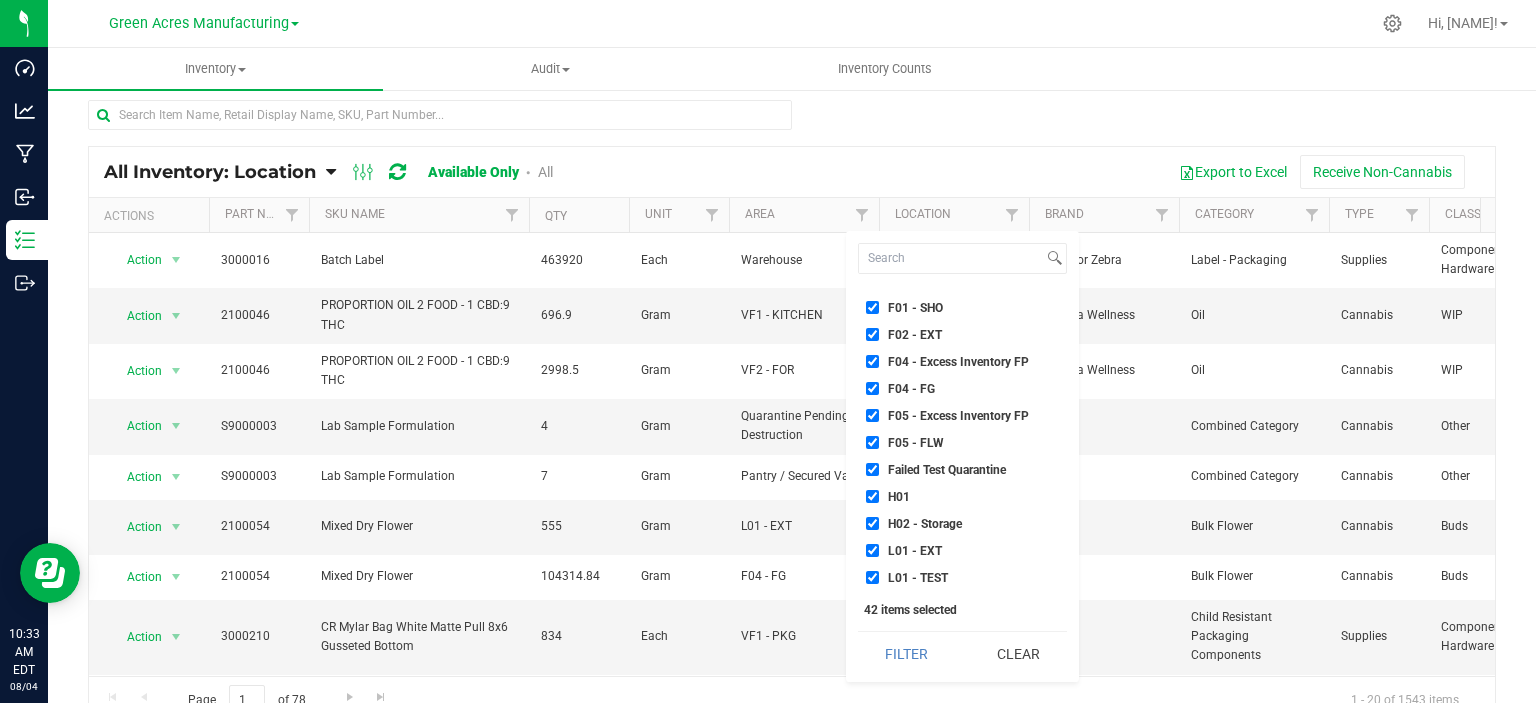 click on "Failed Test Quarantine" at bounding box center [947, 470] 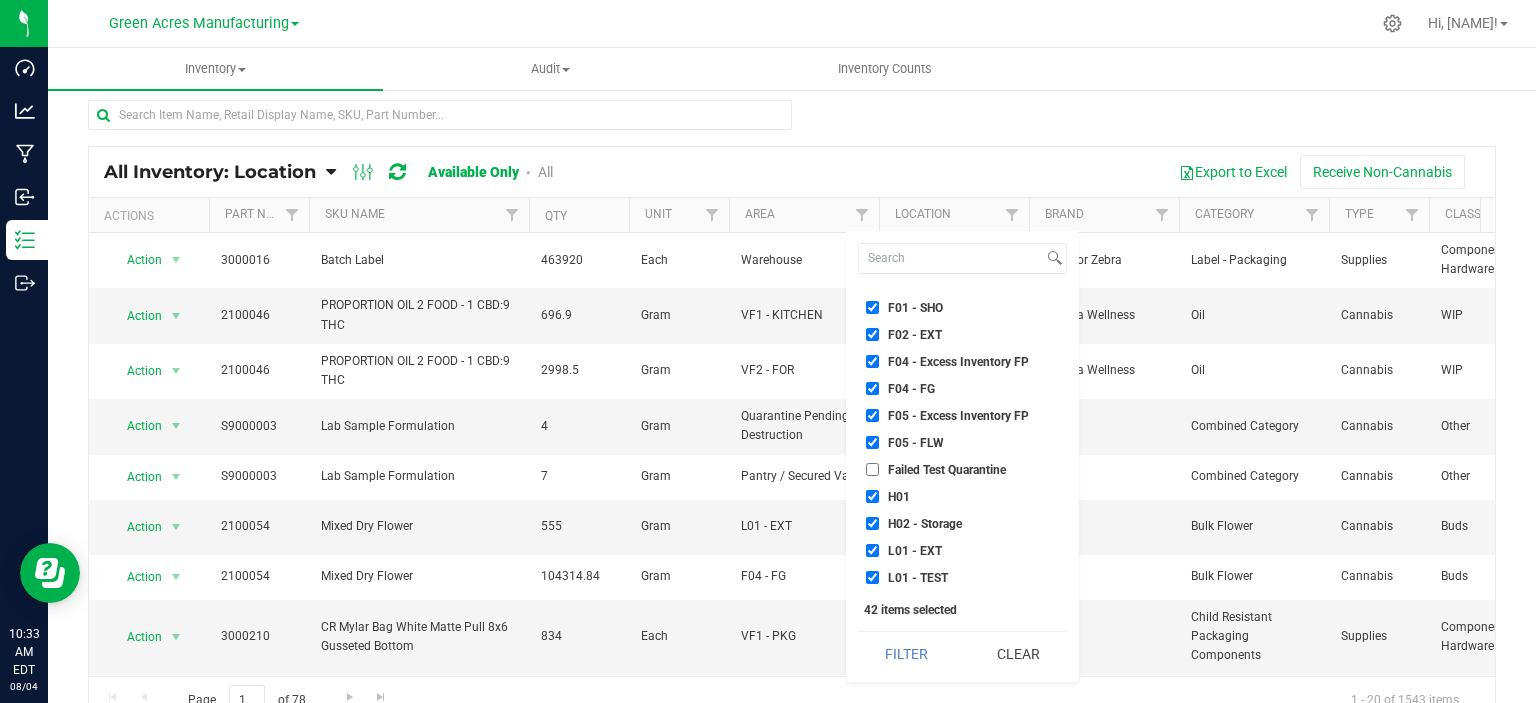checkbox on "false" 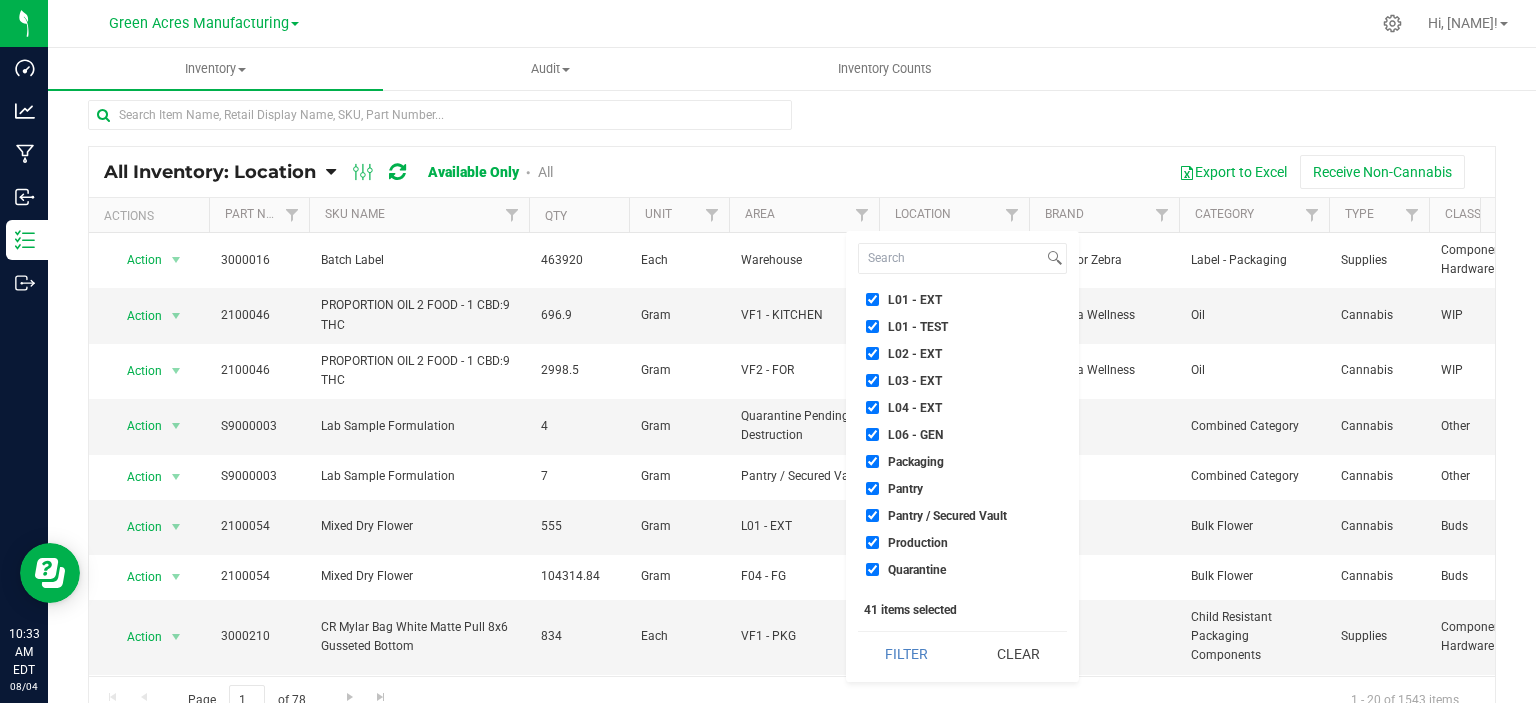 scroll, scrollTop: 400, scrollLeft: 0, axis: vertical 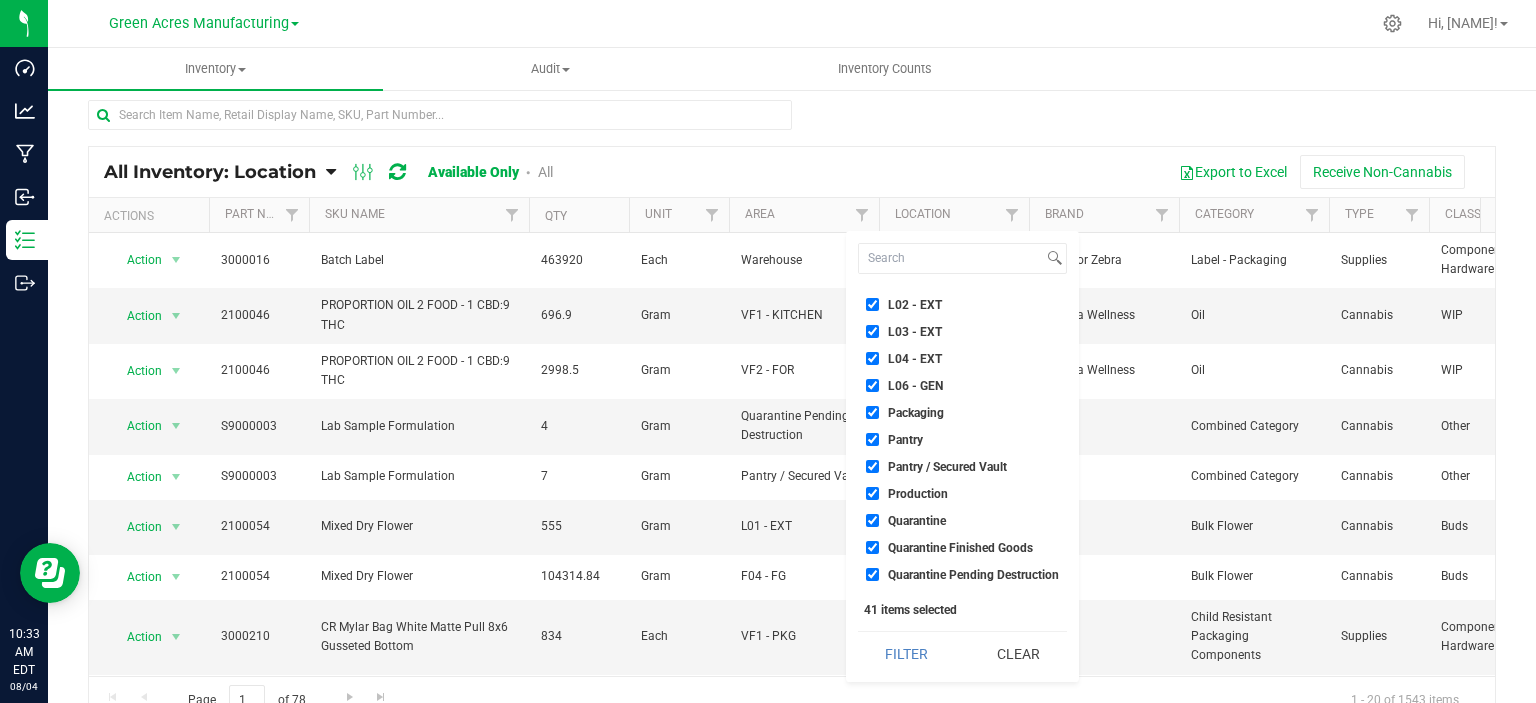 click on "Quarantine" at bounding box center [917, 521] 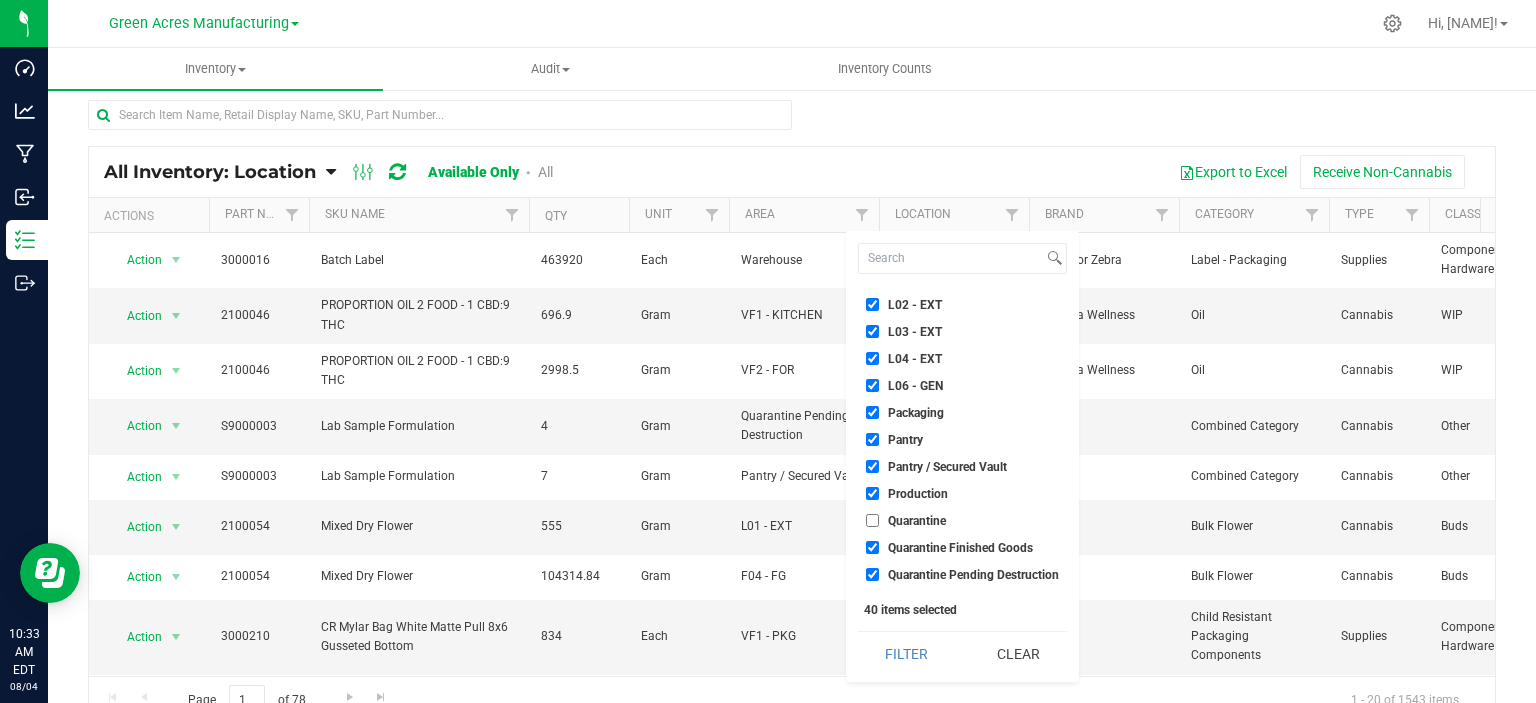 click on "Quarantine Finished Goods" at bounding box center (960, 548) 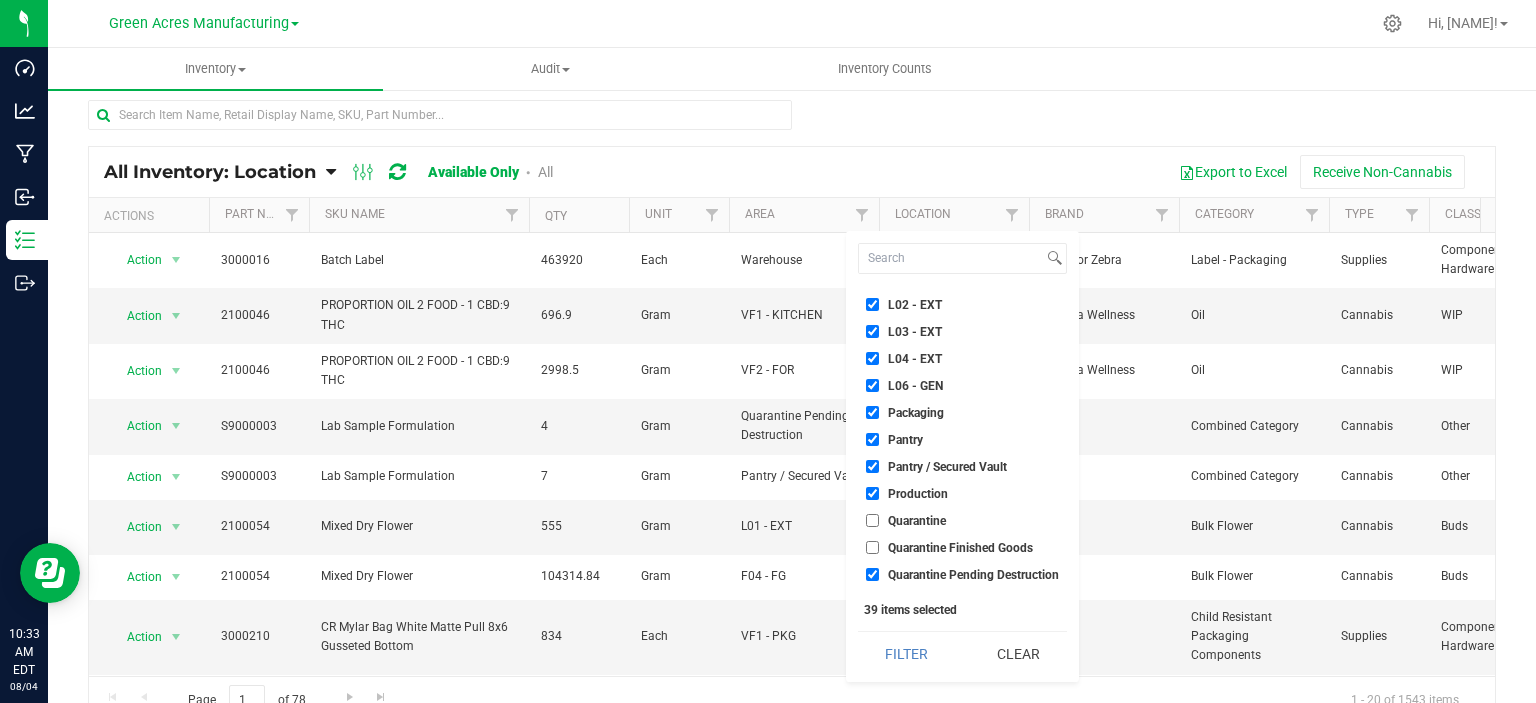 click on "Quarantine Pending Destruction" at bounding box center (973, 575) 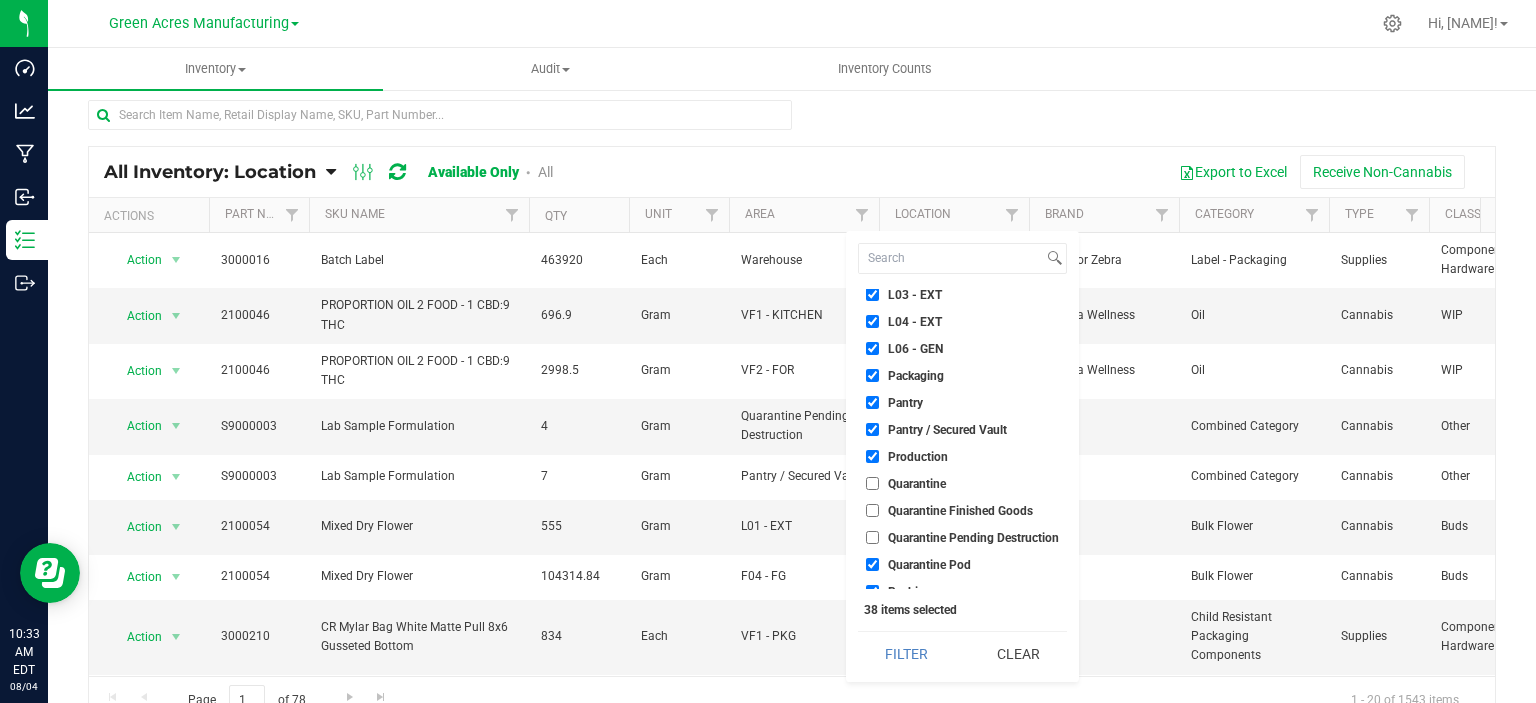scroll, scrollTop: 500, scrollLeft: 0, axis: vertical 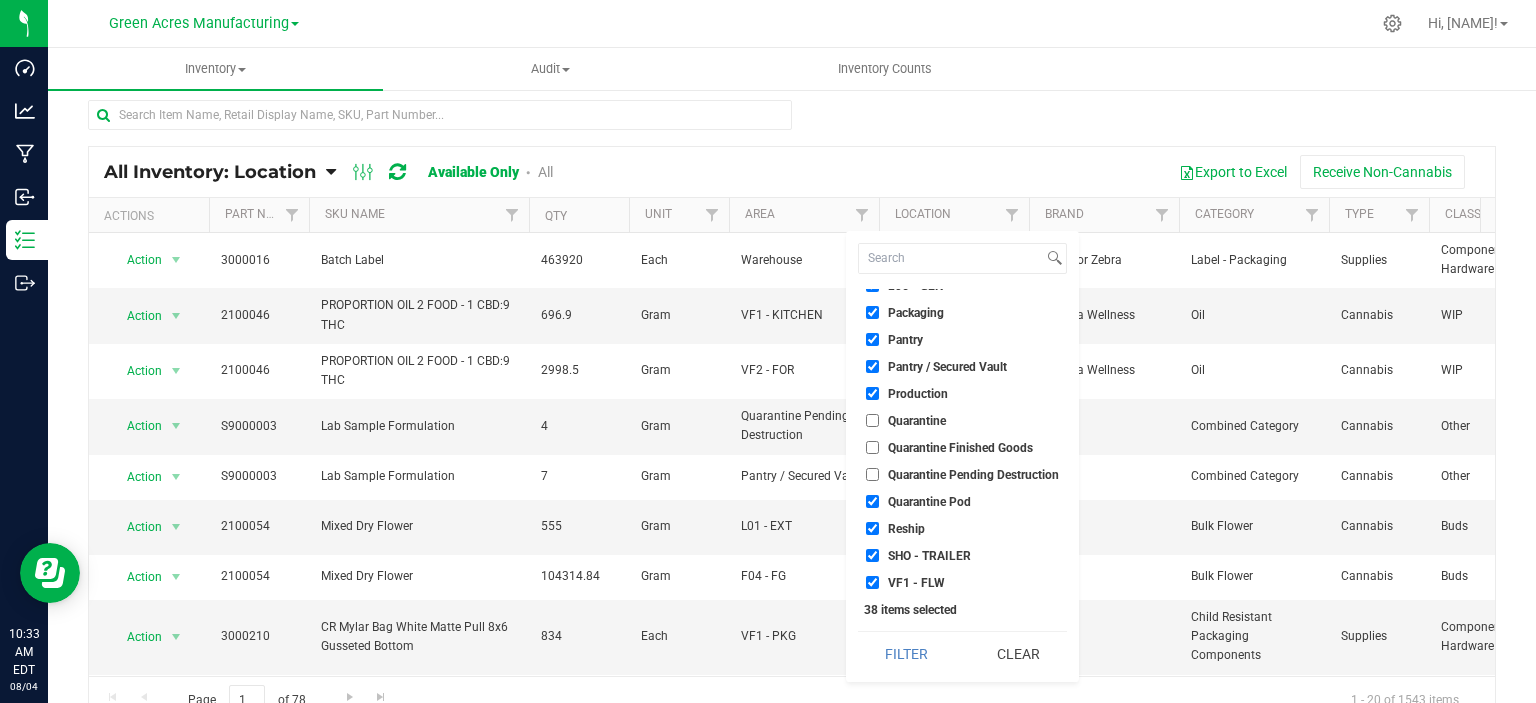 click on "Quarantine Pod" at bounding box center [962, 501] 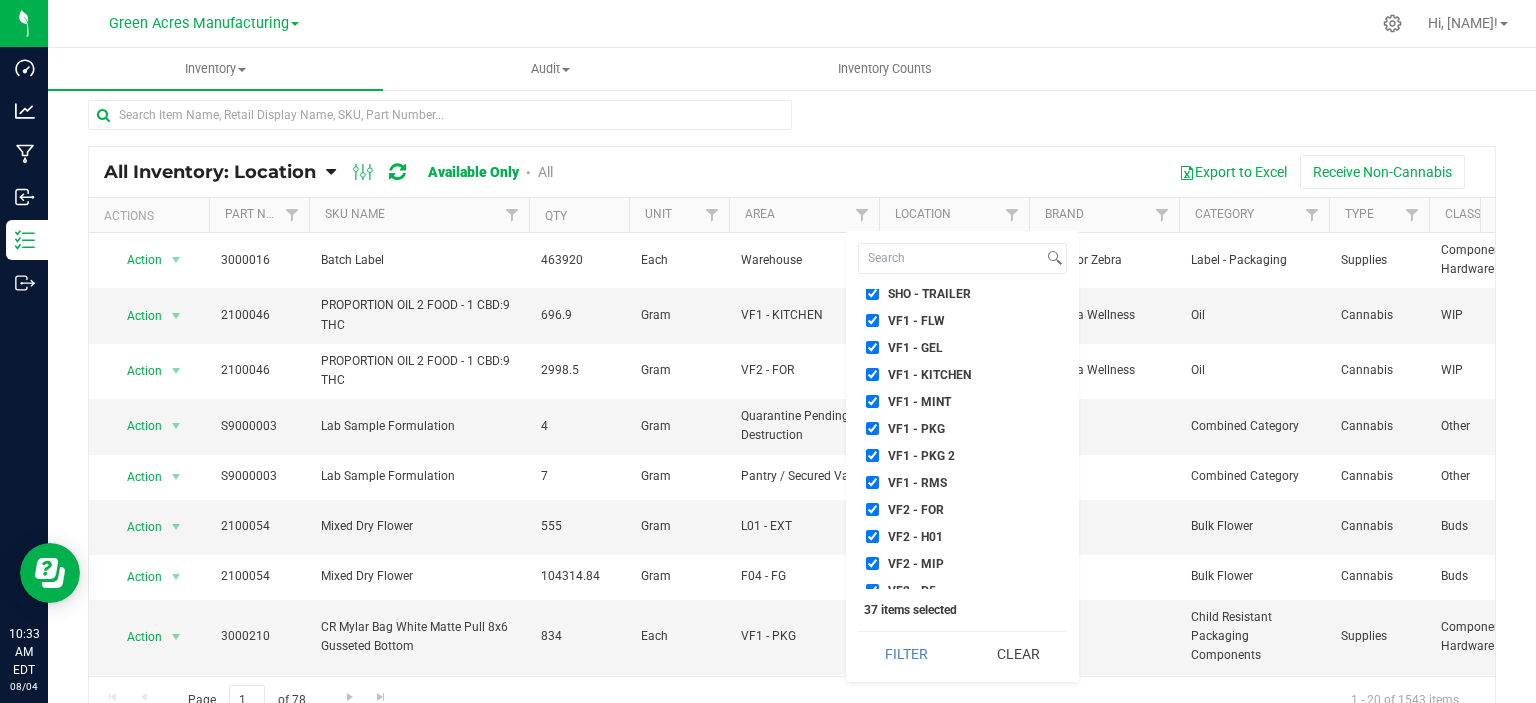 scroll, scrollTop: 855, scrollLeft: 0, axis: vertical 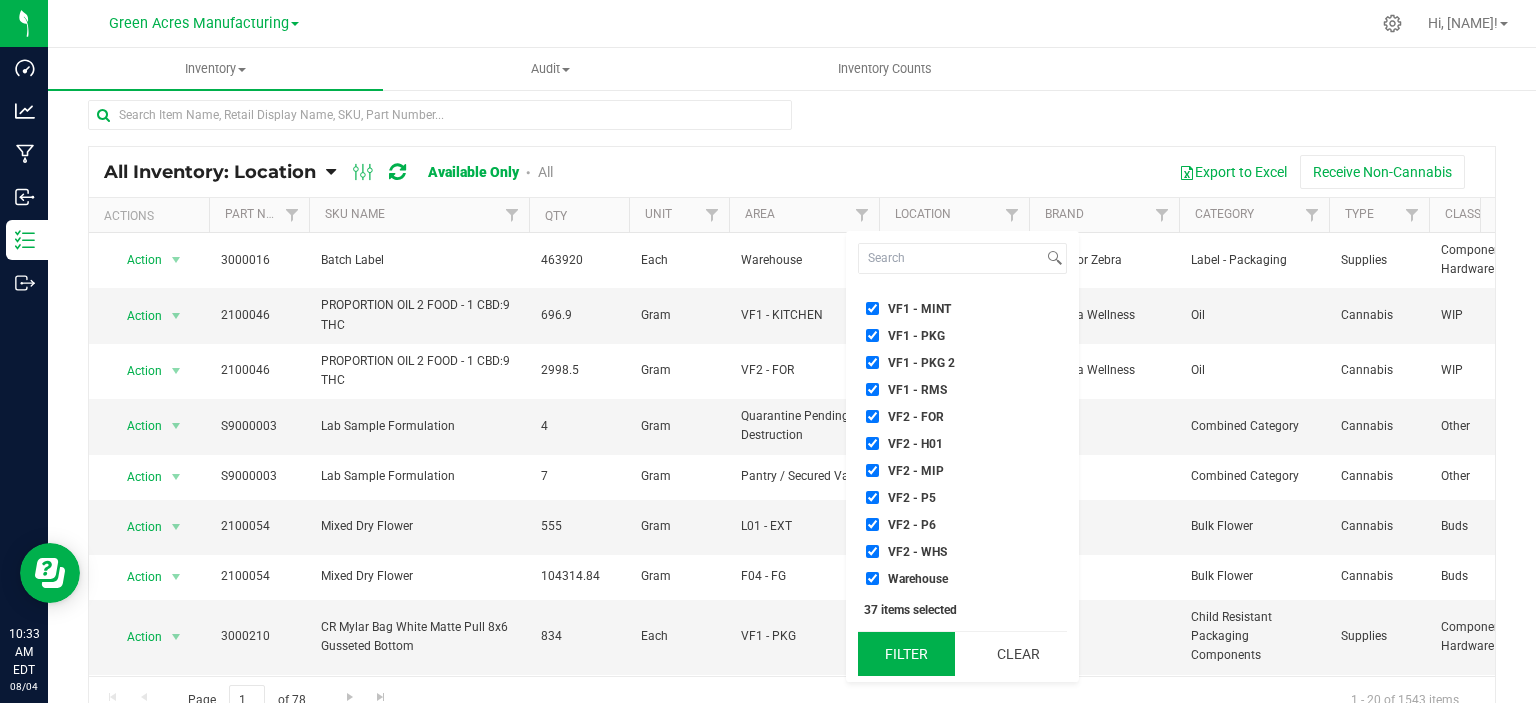 click on "Filter" at bounding box center [906, 654] 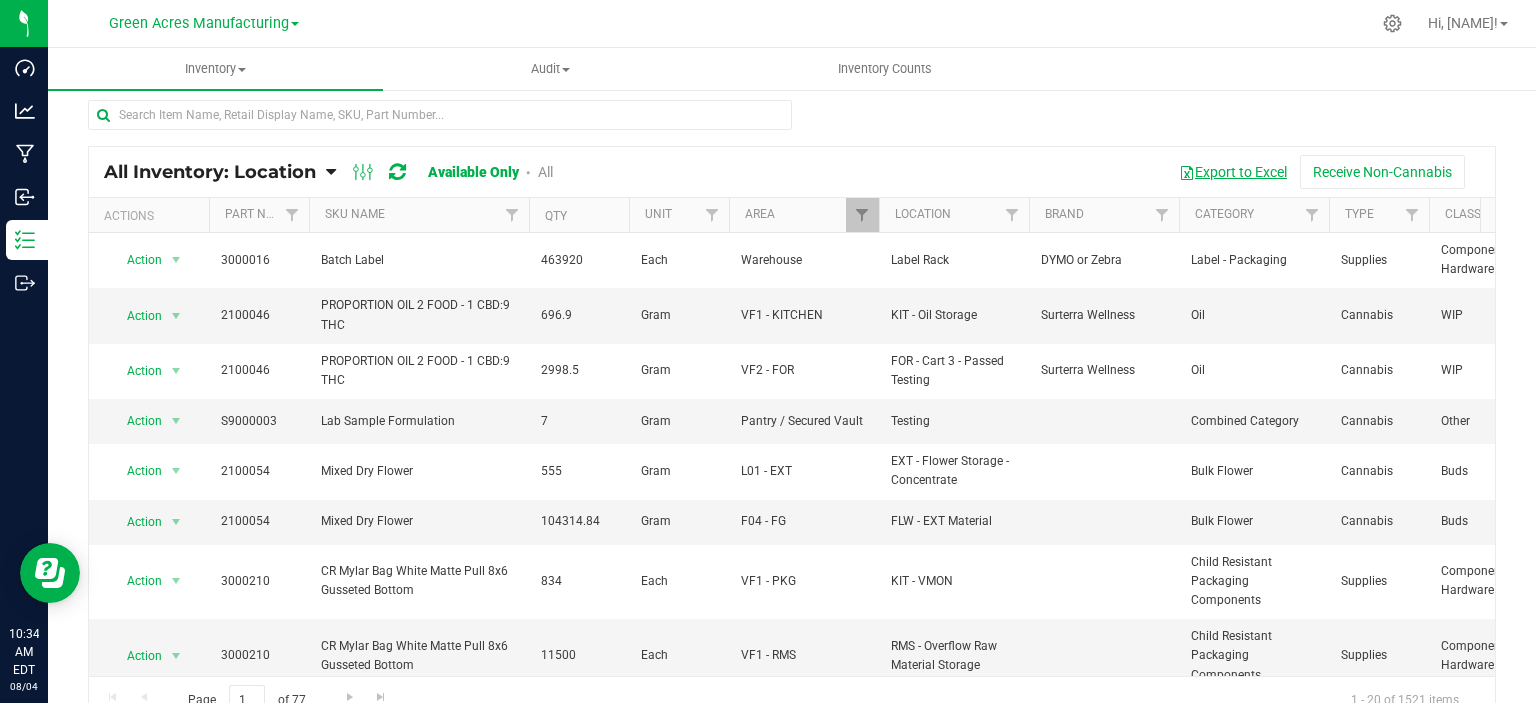 click on "Export to Excel" at bounding box center (1233, 172) 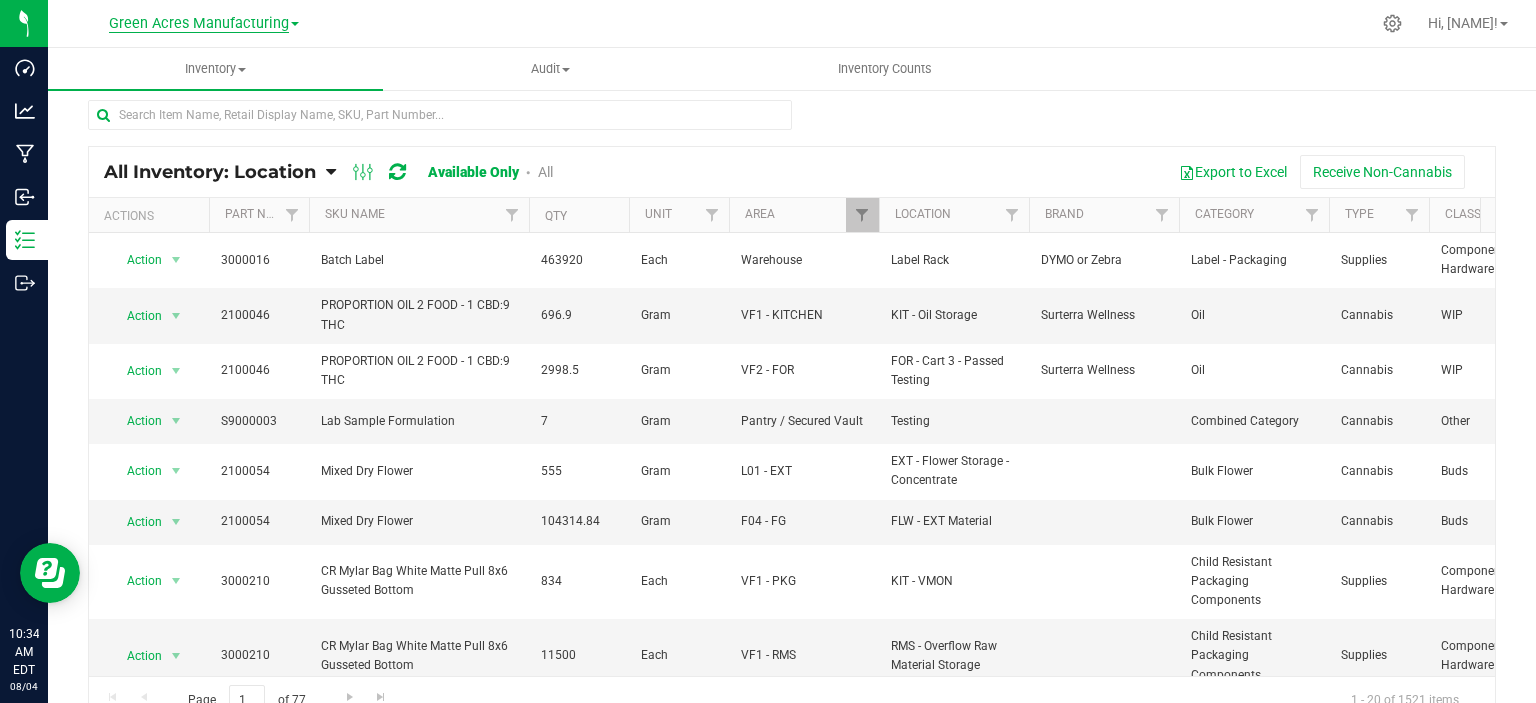 click on "Green Acres Manufacturing" at bounding box center (199, 24) 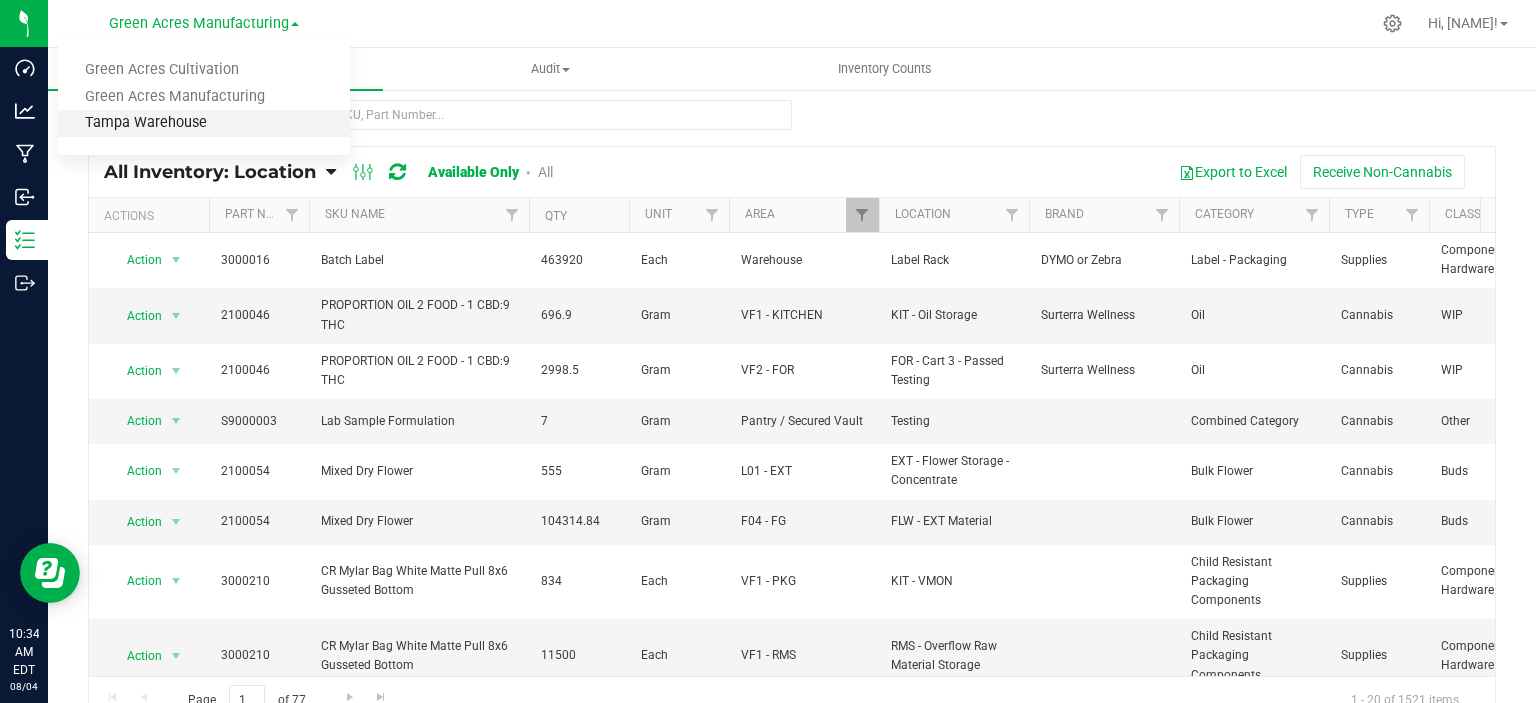 click on "Tampa Warehouse" at bounding box center (204, 123) 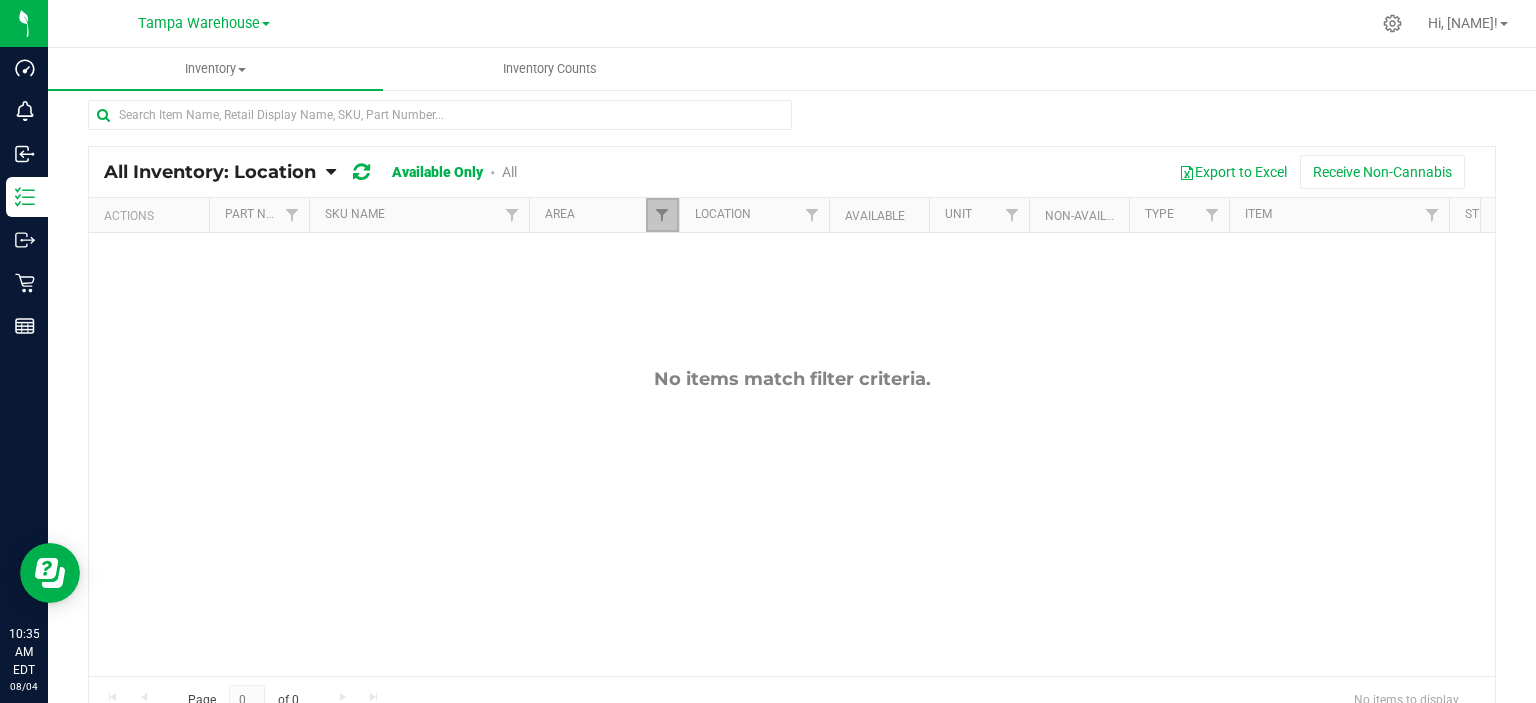 click at bounding box center [662, 215] 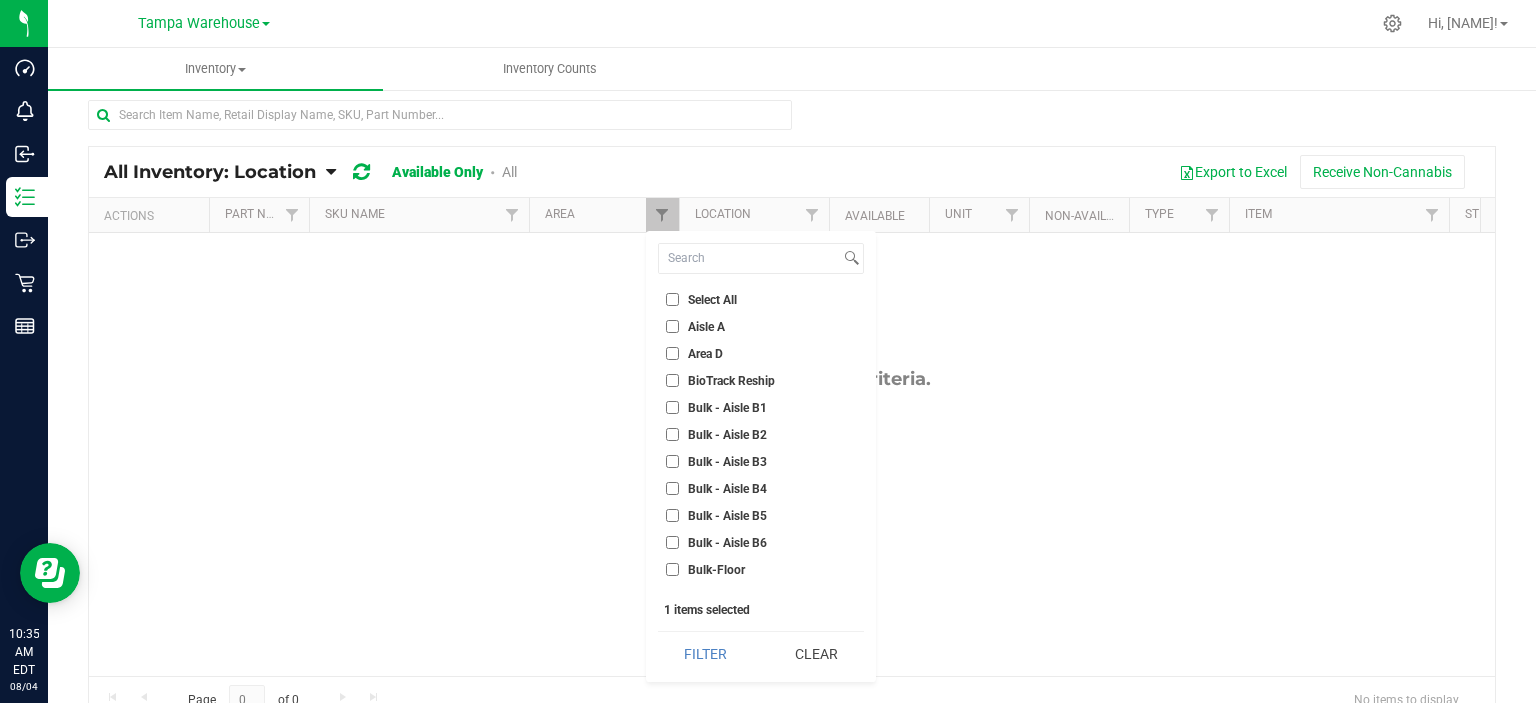 click on "Select All" at bounding box center (701, 299) 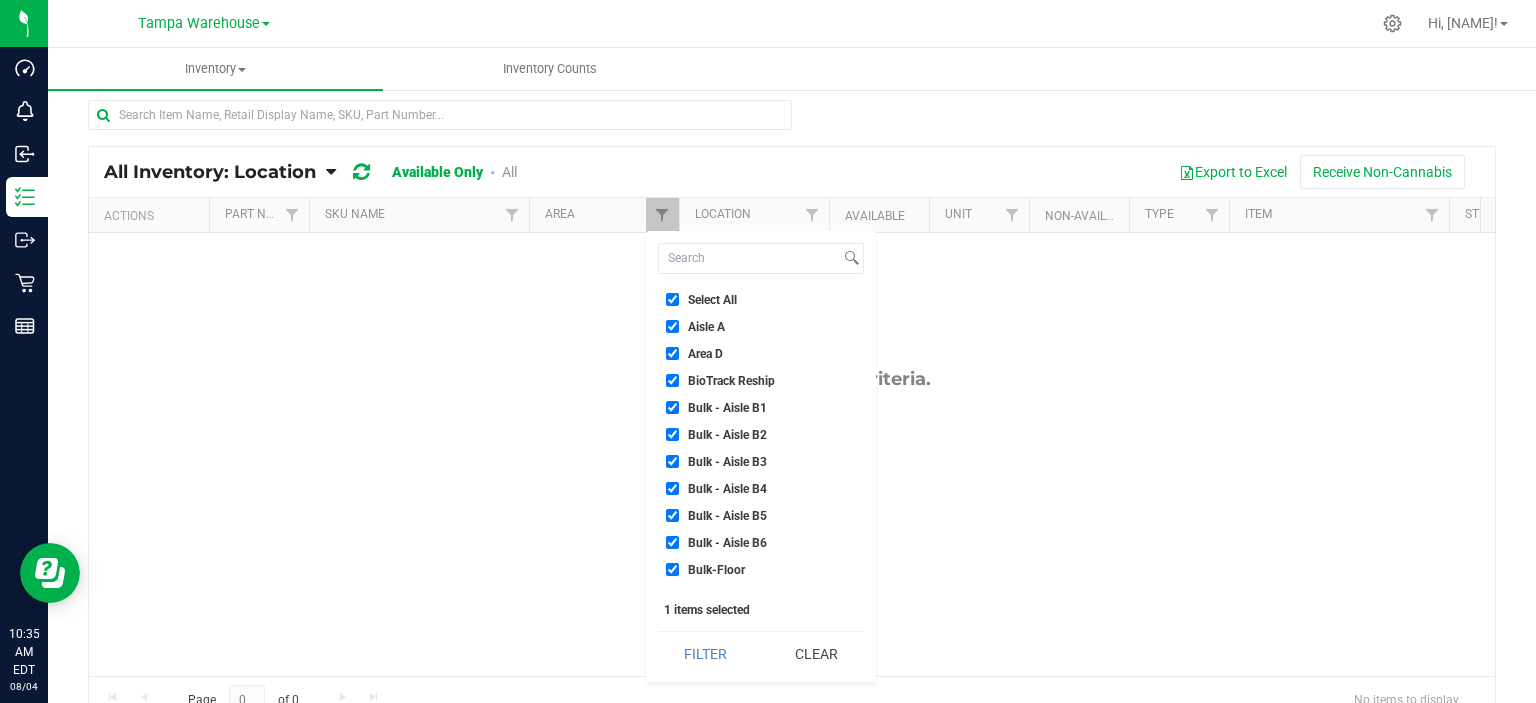 checkbox on "true" 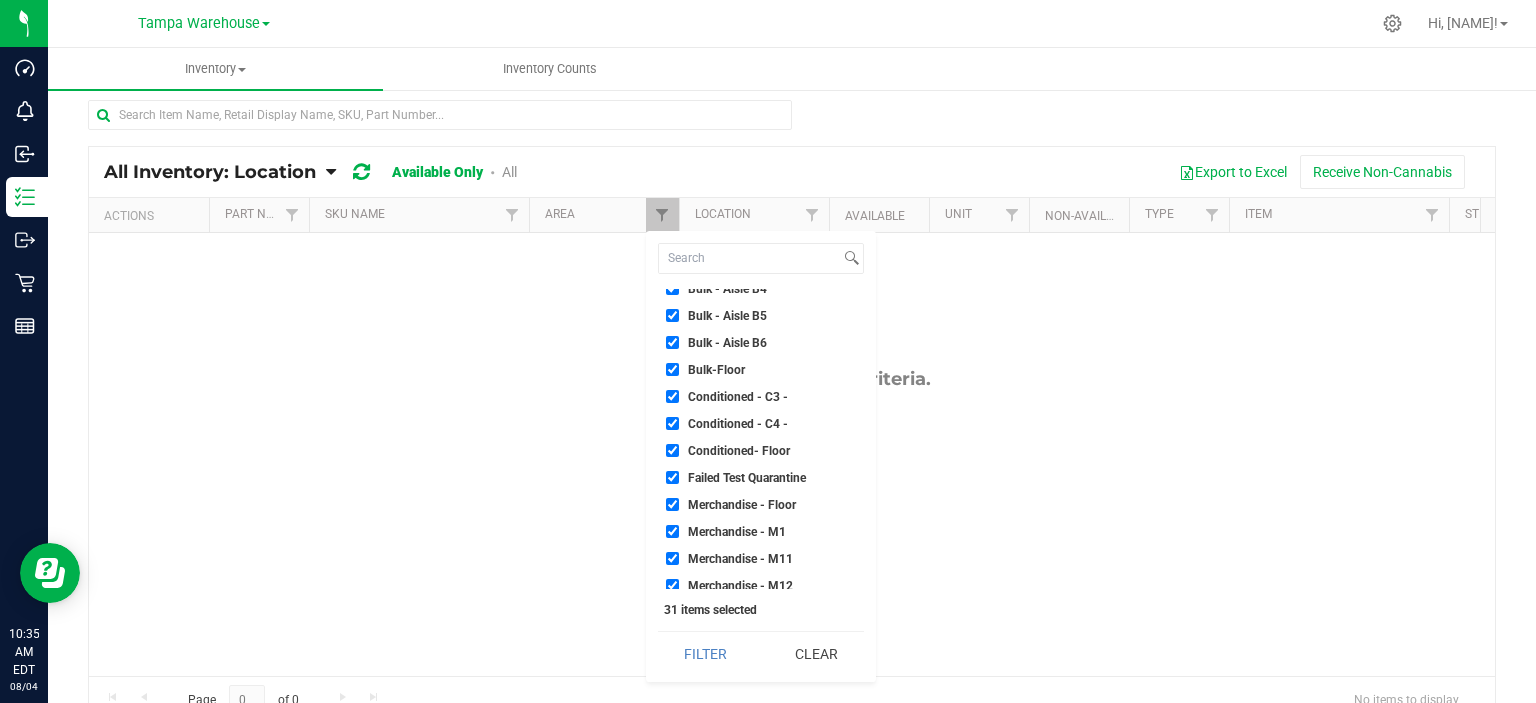 scroll, scrollTop: 300, scrollLeft: 0, axis: vertical 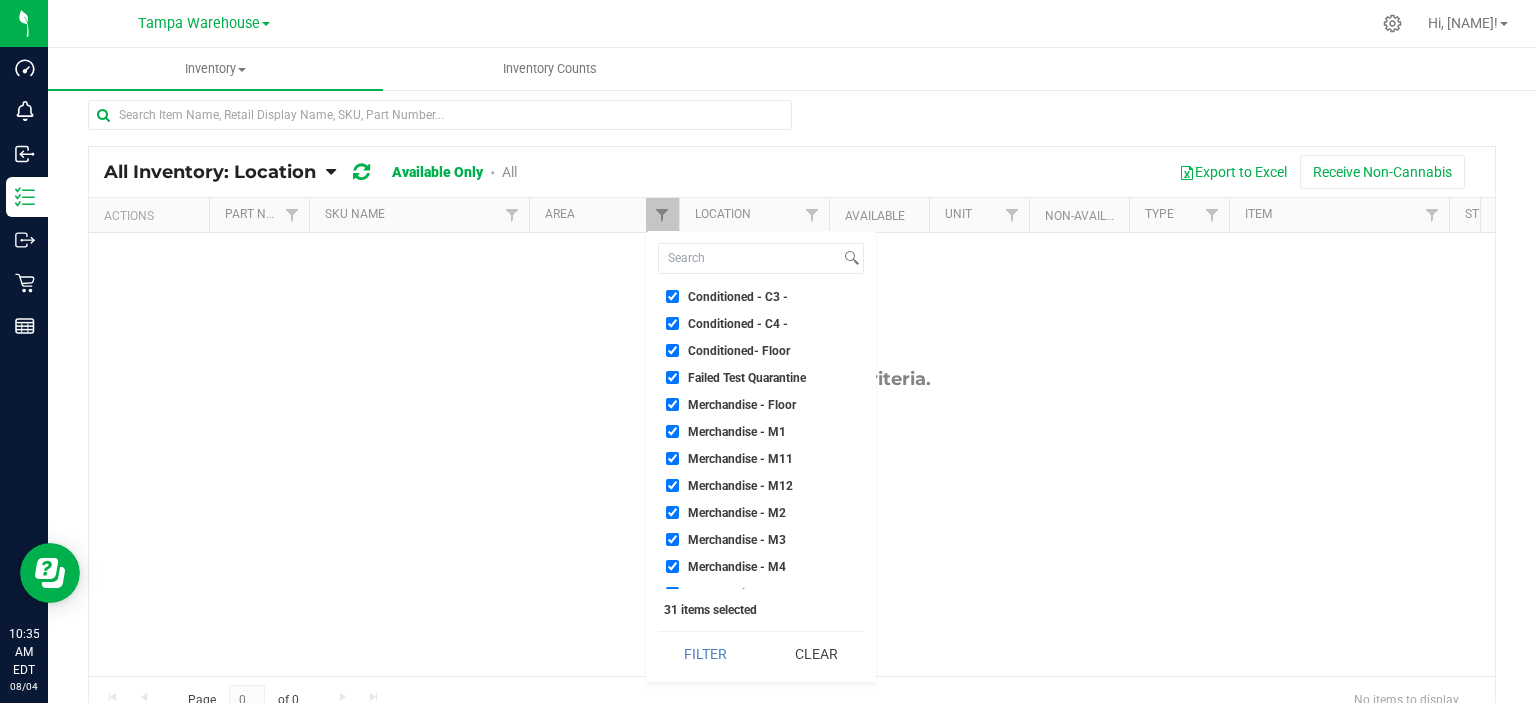 click on "Failed Test Quarantine" at bounding box center (747, 378) 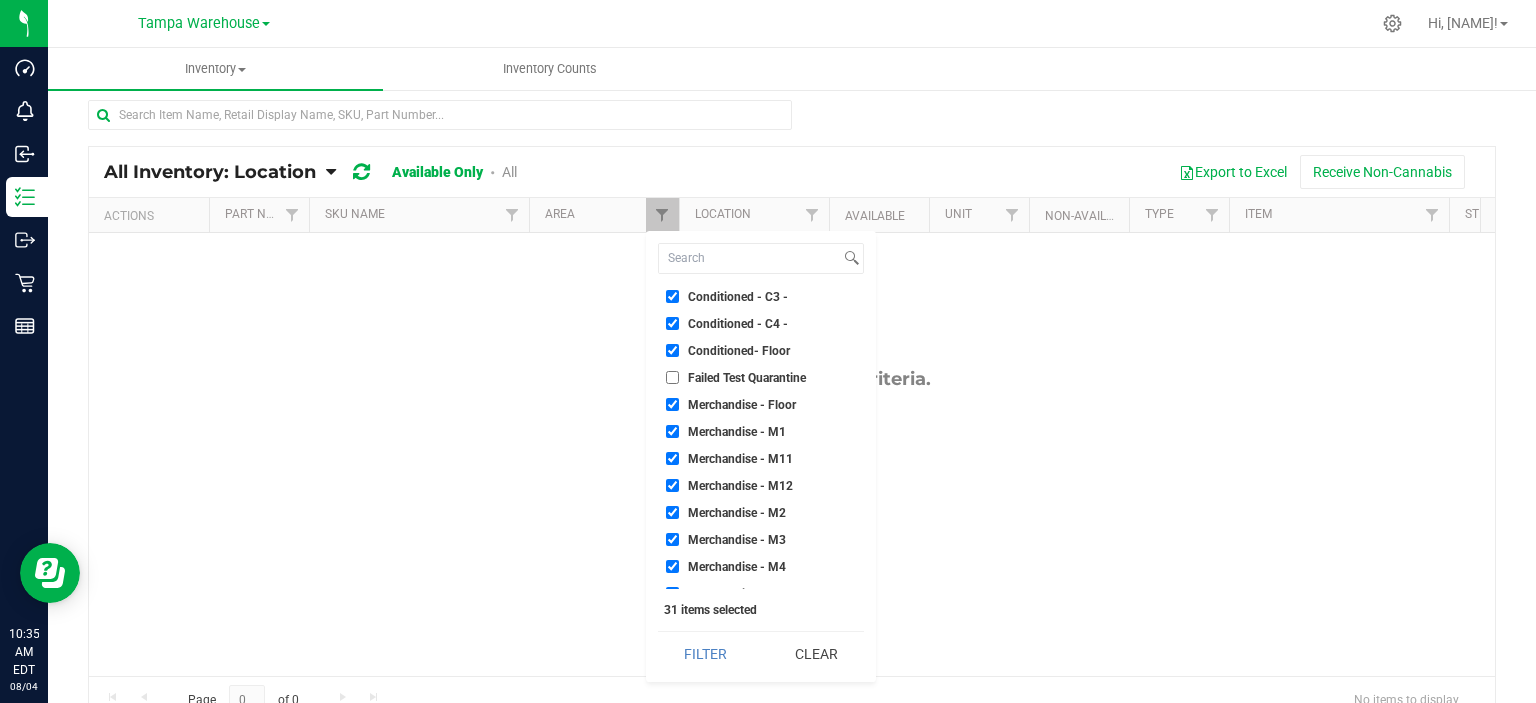 checkbox on "false" 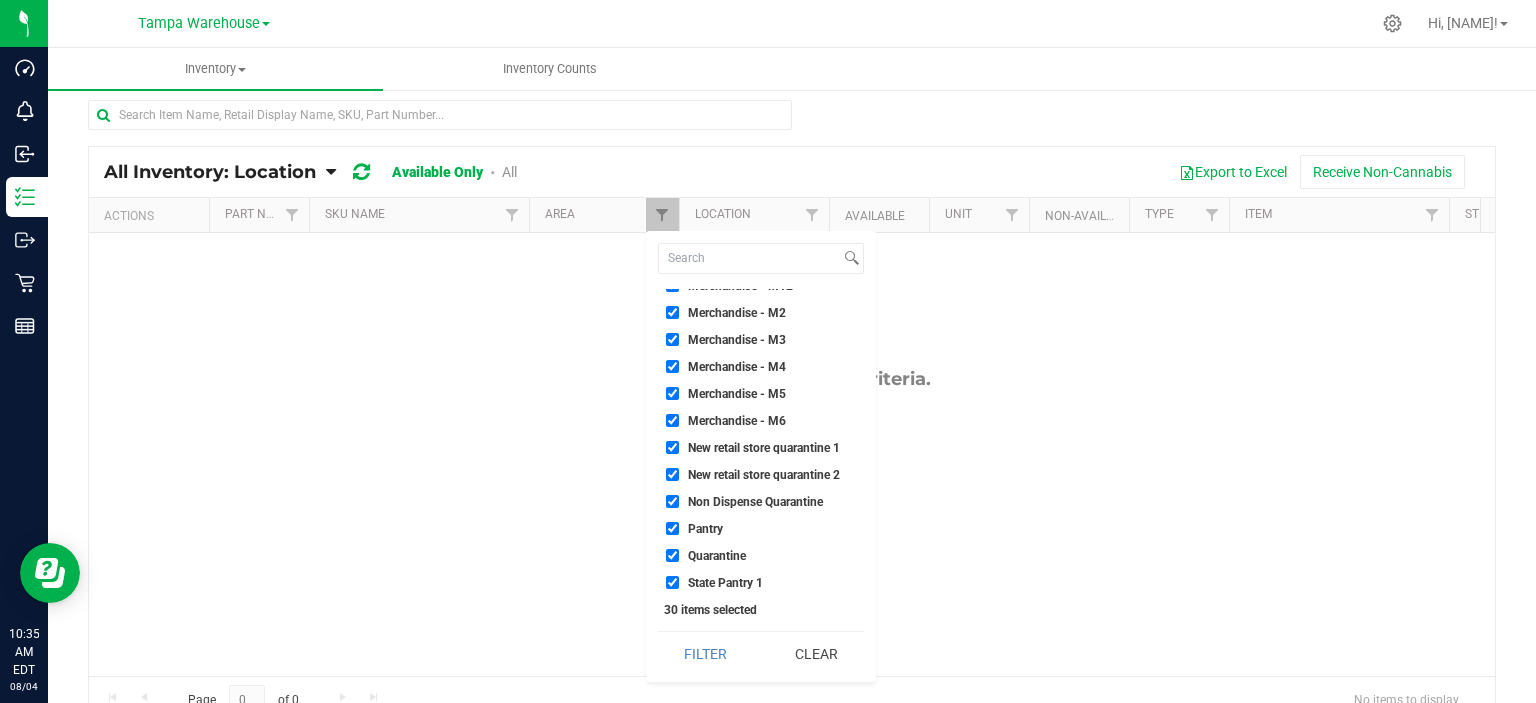 scroll, scrollTop: 557, scrollLeft: 0, axis: vertical 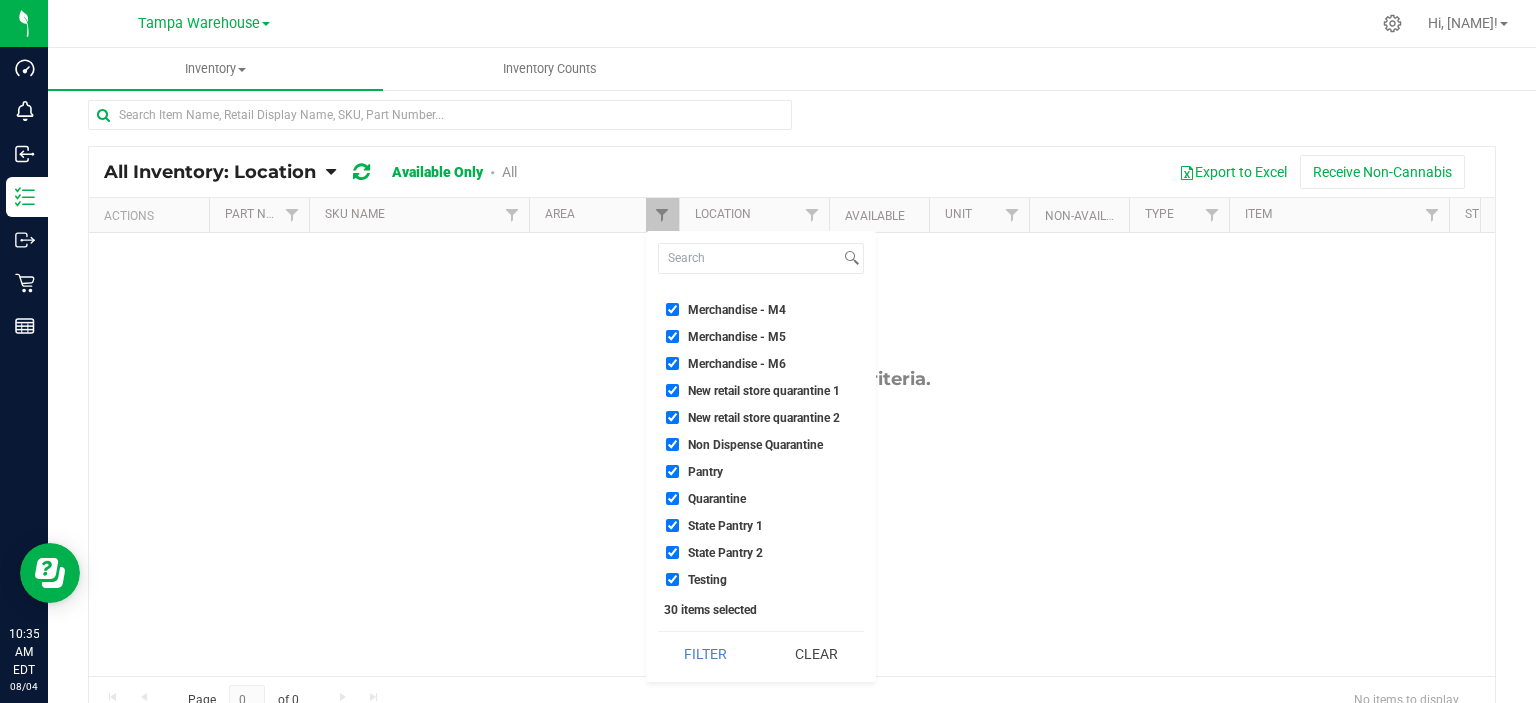 click on "Quarantine" at bounding box center (717, 499) 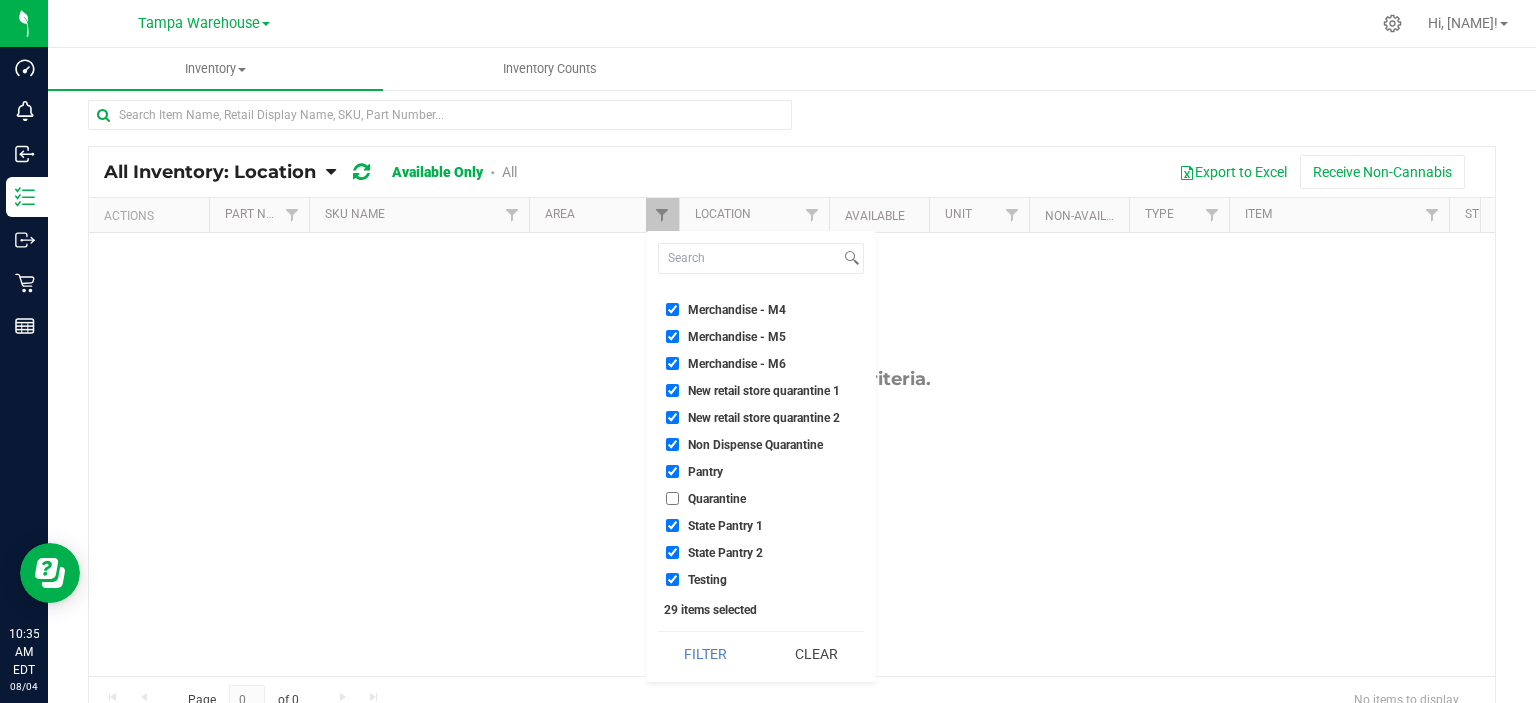 click on "Non Dispense Quarantine" at bounding box center (755, 445) 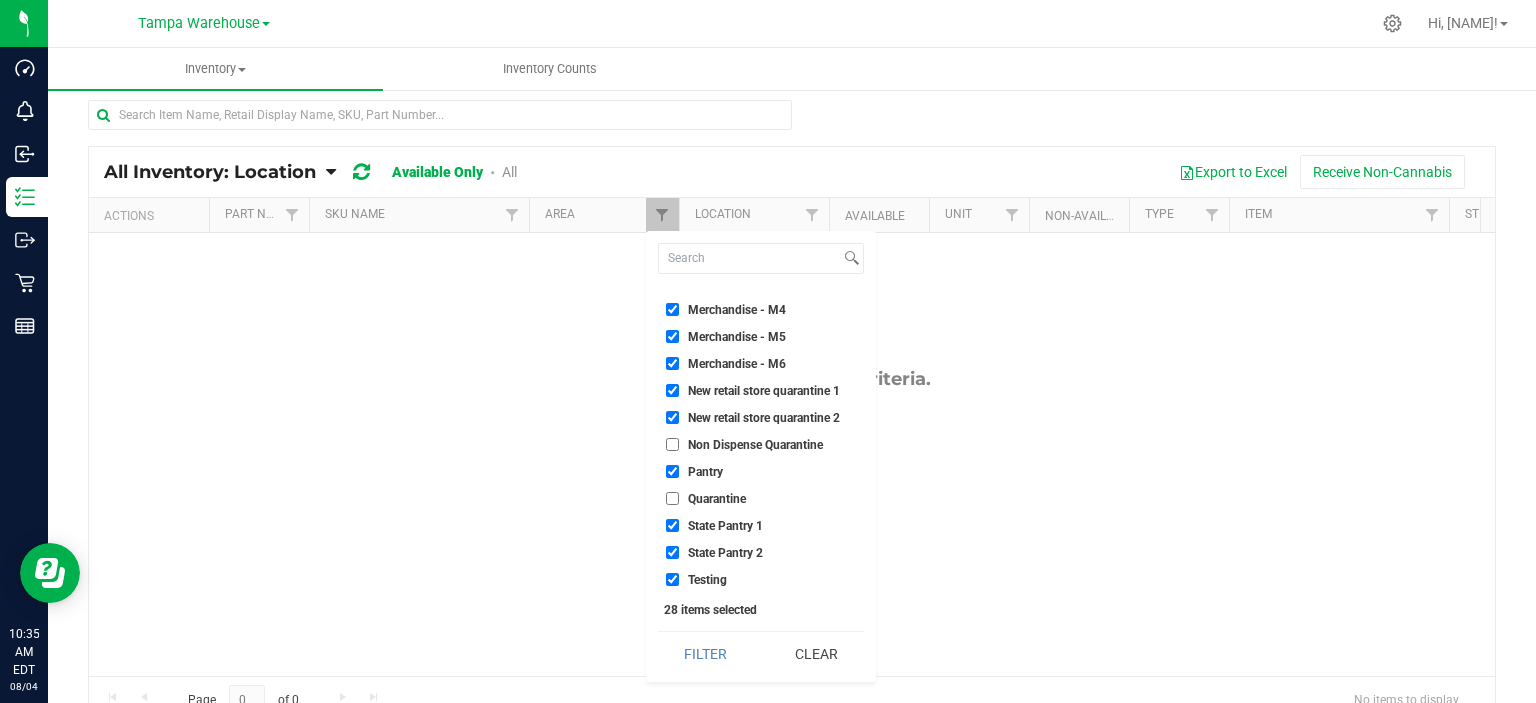 click on "New retail store quarantine 2" at bounding box center (764, 418) 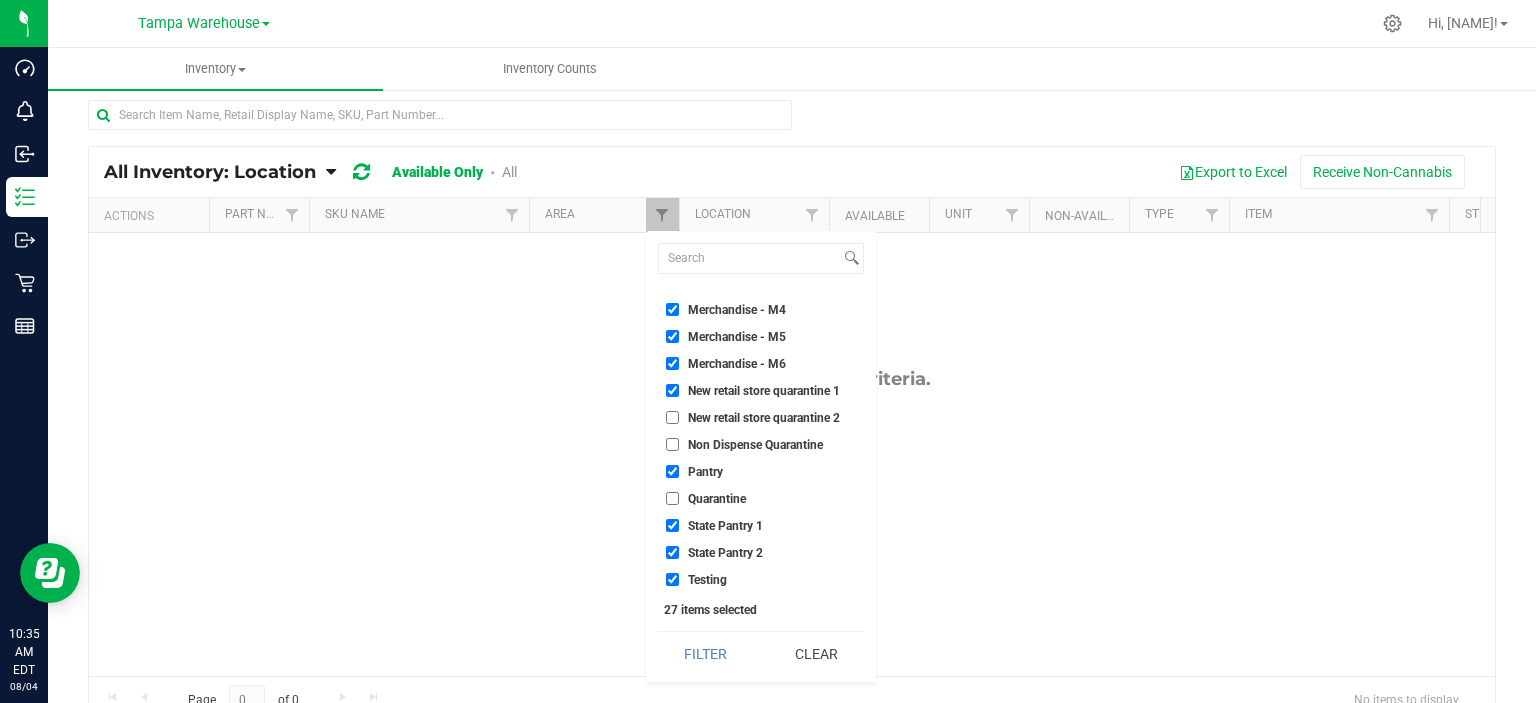 click on "New retail store quarantine 1" at bounding box center [764, 391] 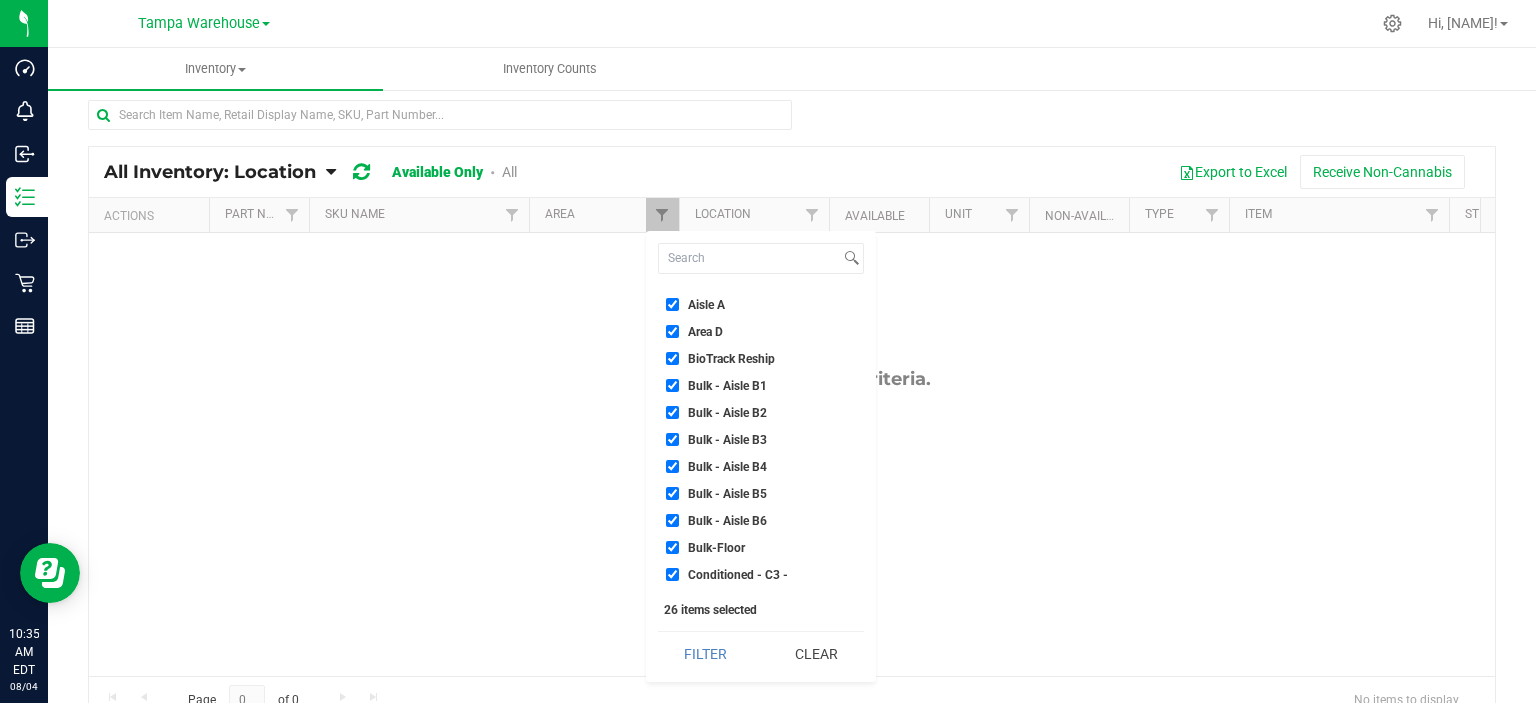scroll, scrollTop: 0, scrollLeft: 0, axis: both 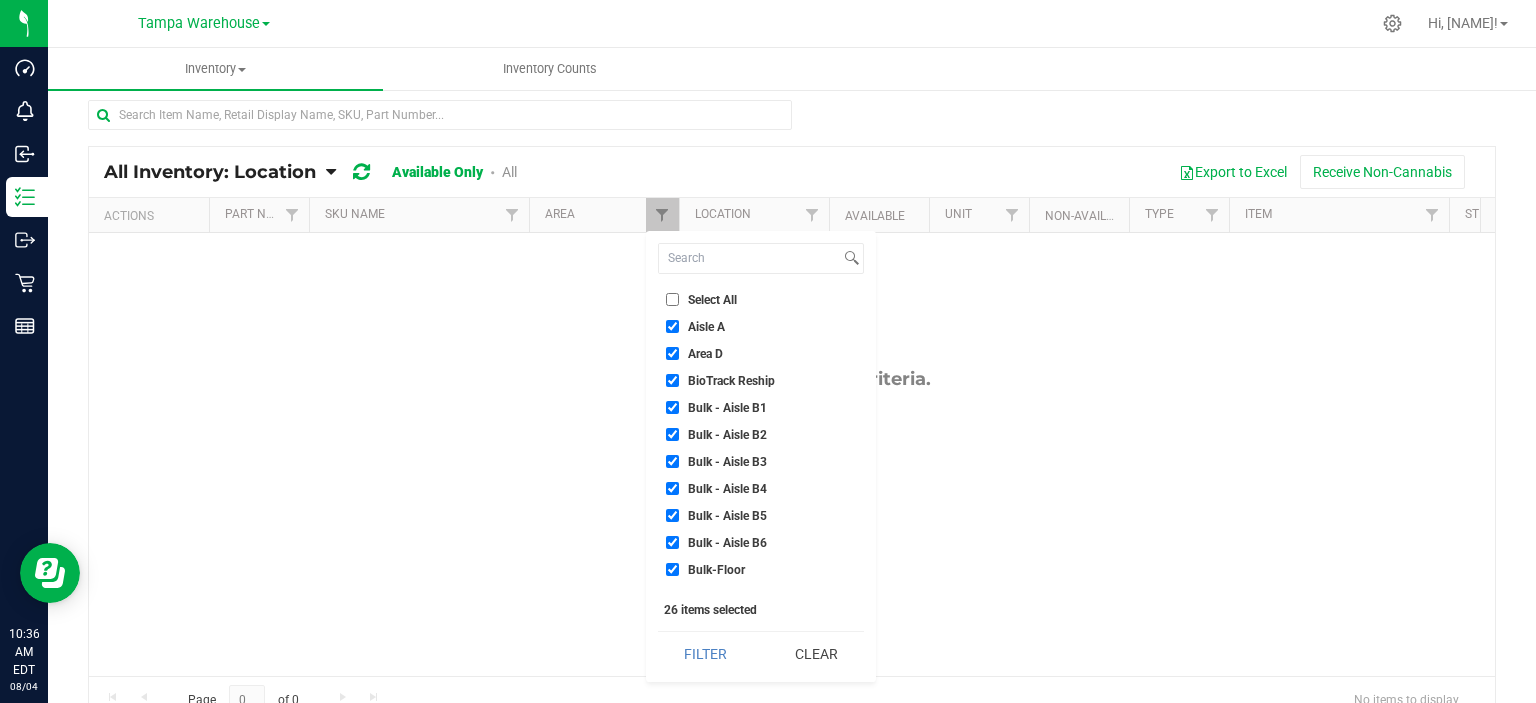 click on "No items match filter criteria." at bounding box center (792, 522) 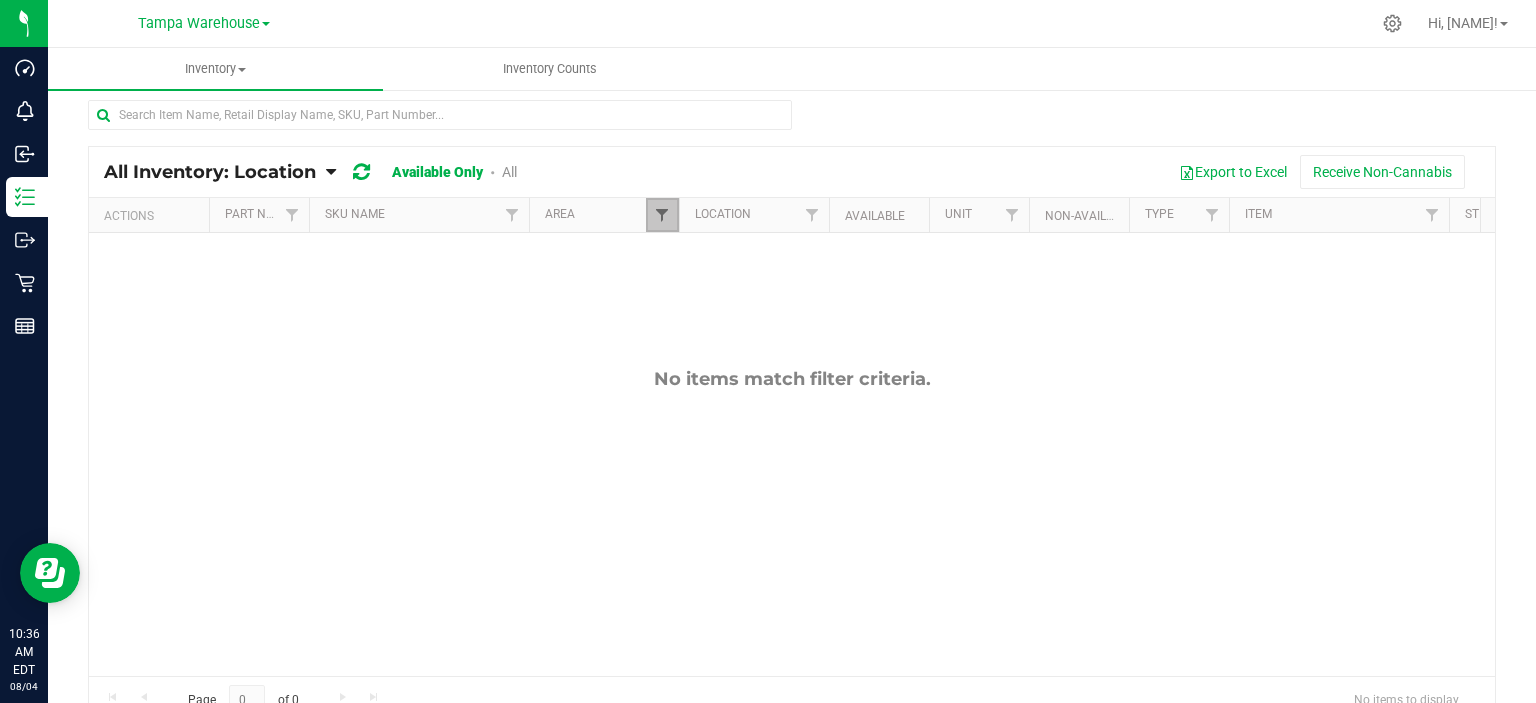 click at bounding box center [662, 215] 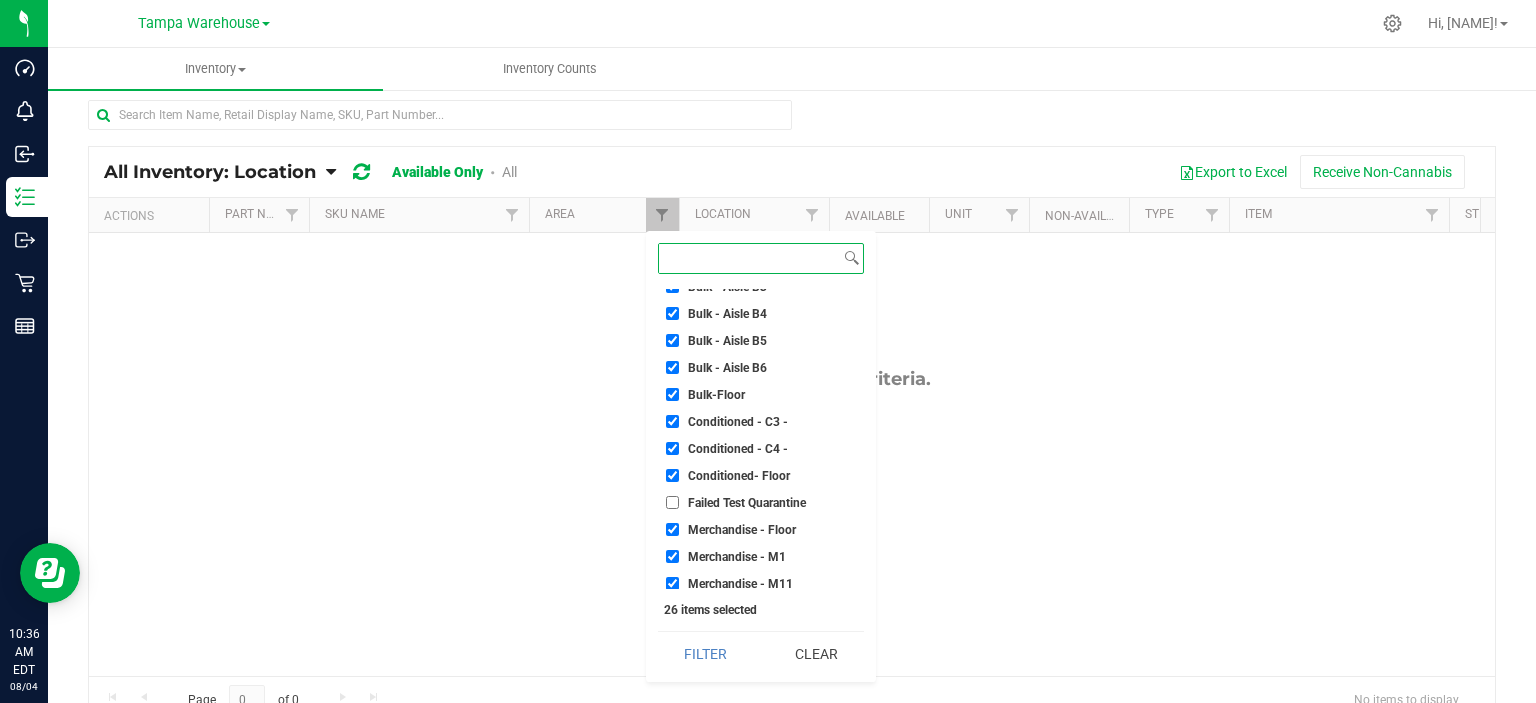scroll, scrollTop: 157, scrollLeft: 0, axis: vertical 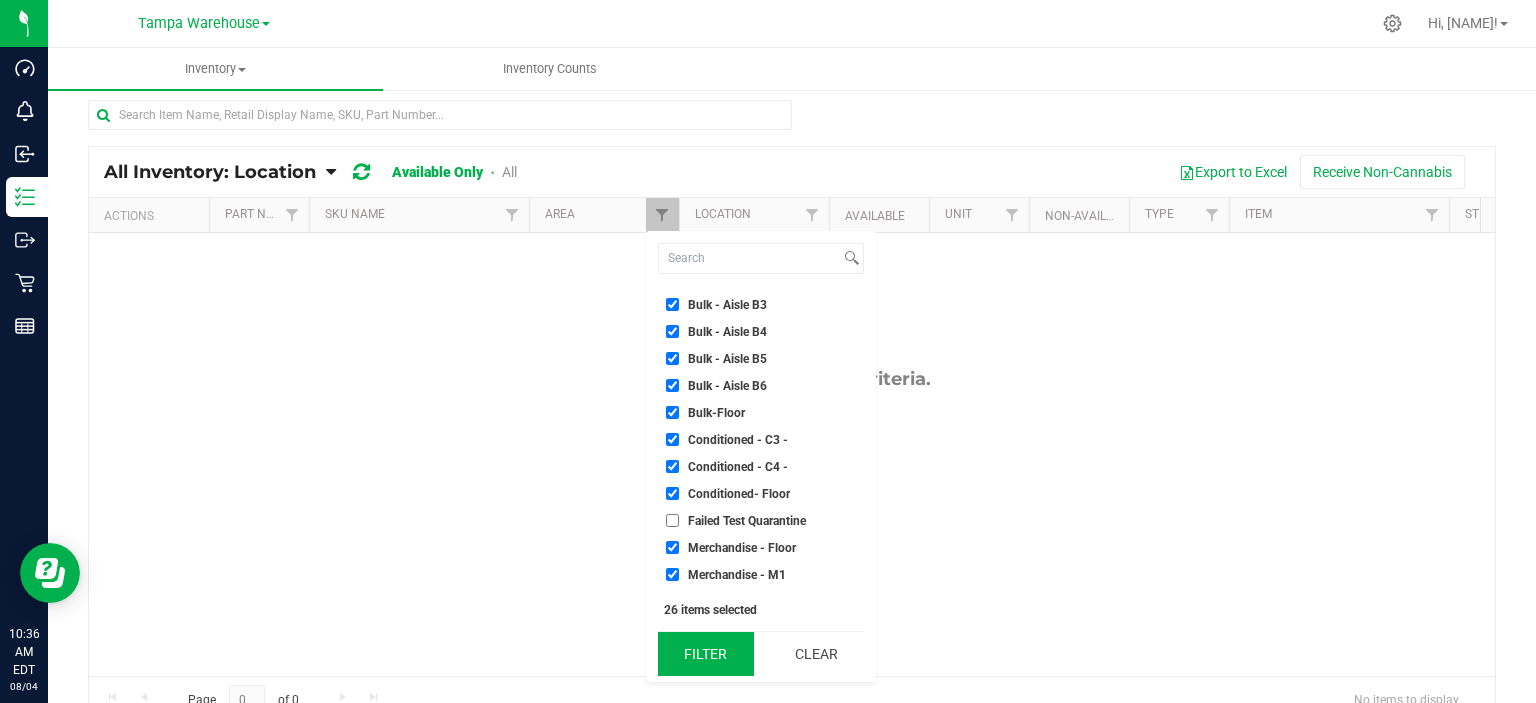 click on "Filter" at bounding box center [706, 654] 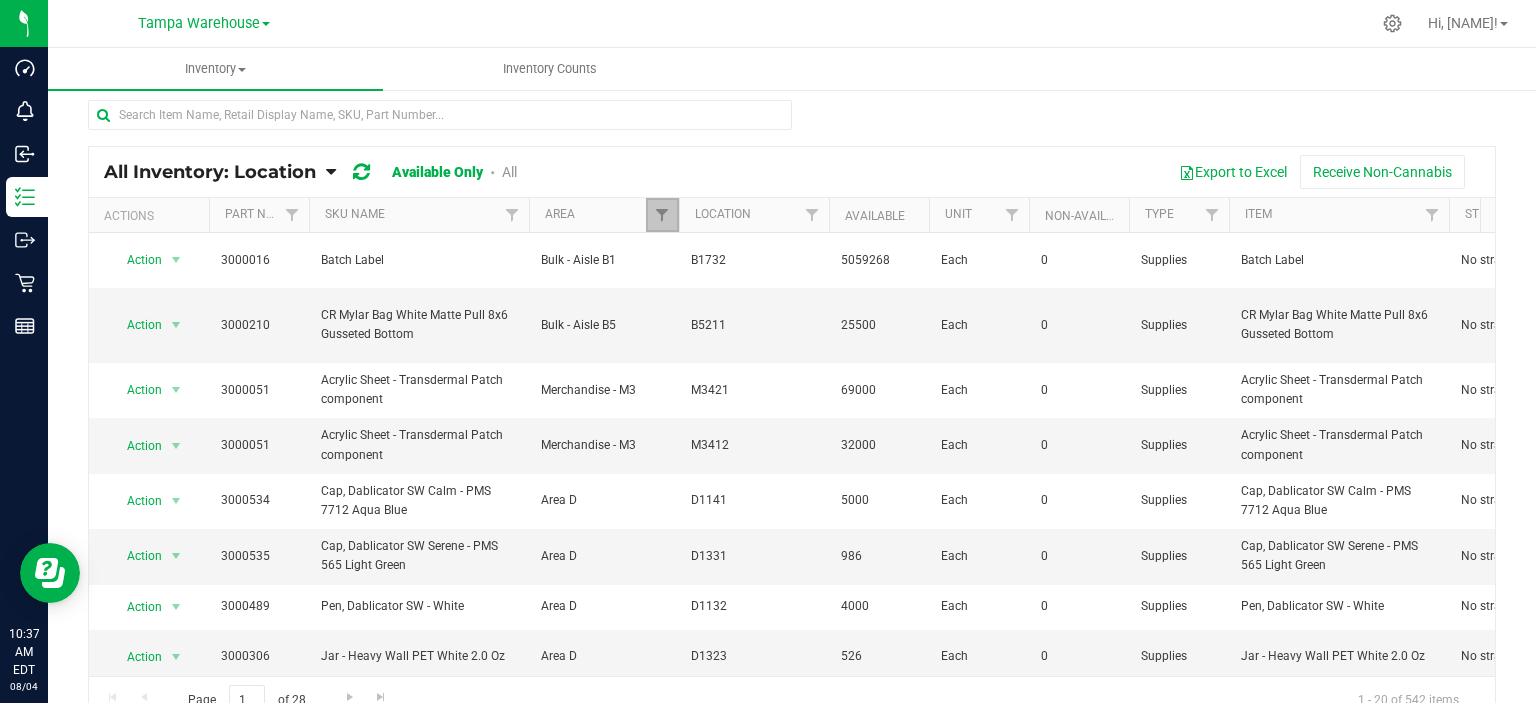 click at bounding box center [662, 215] 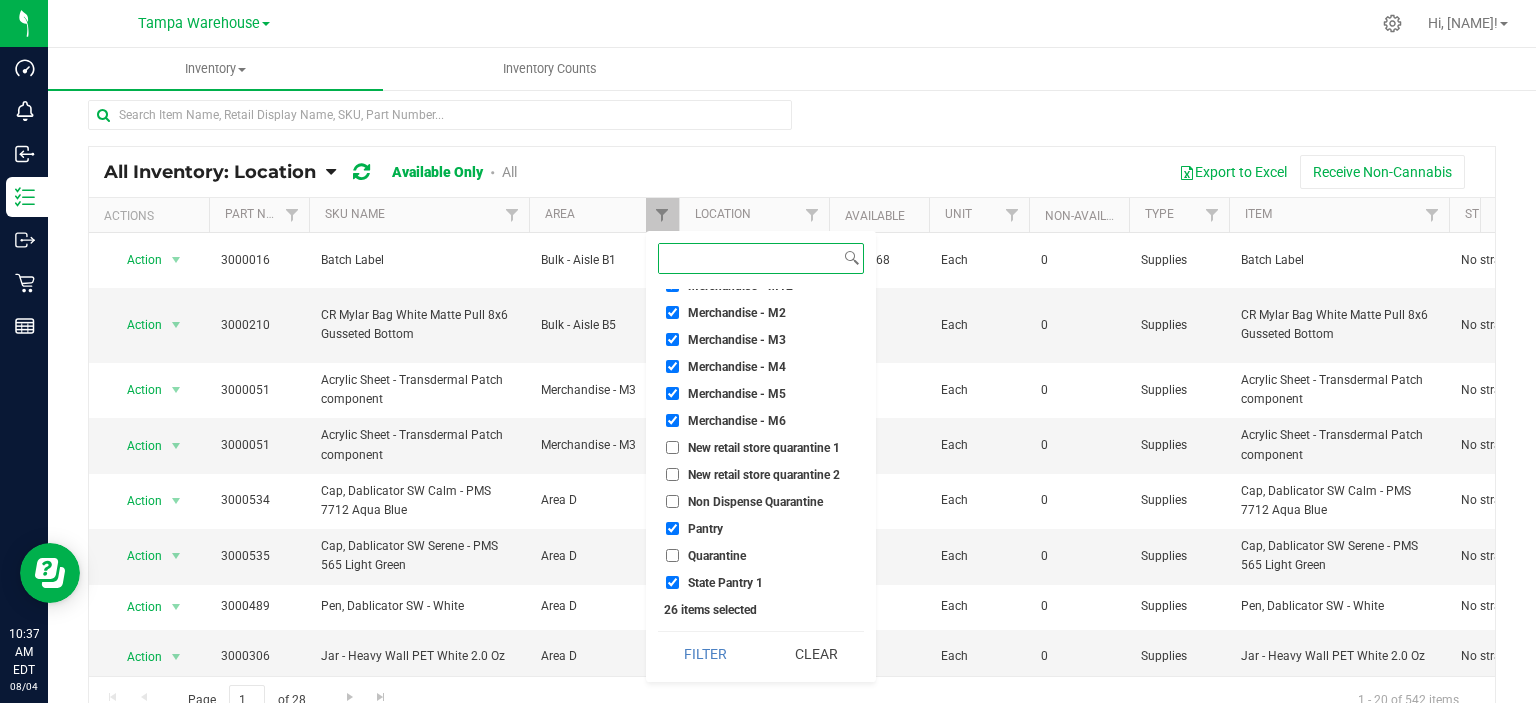 scroll, scrollTop: 557, scrollLeft: 0, axis: vertical 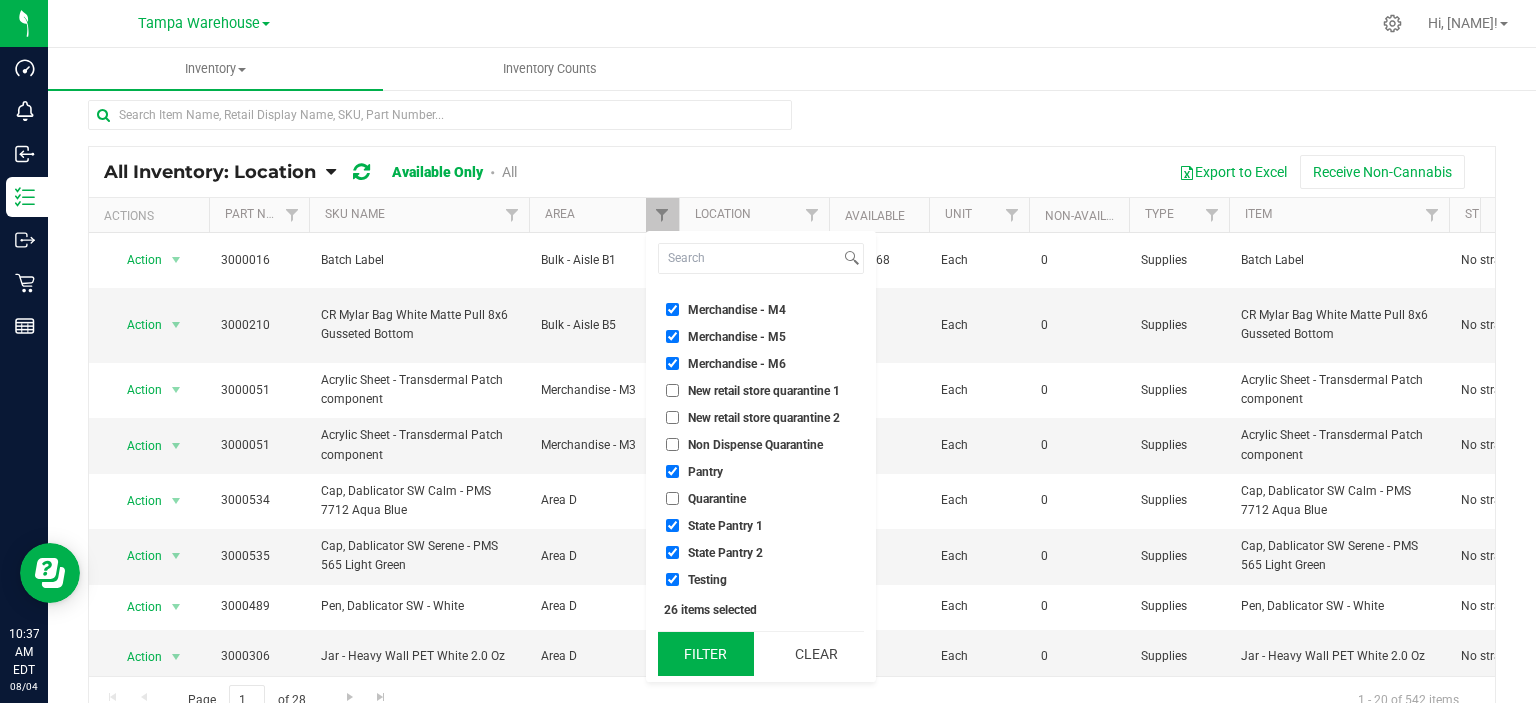 click on "Filter" at bounding box center [706, 654] 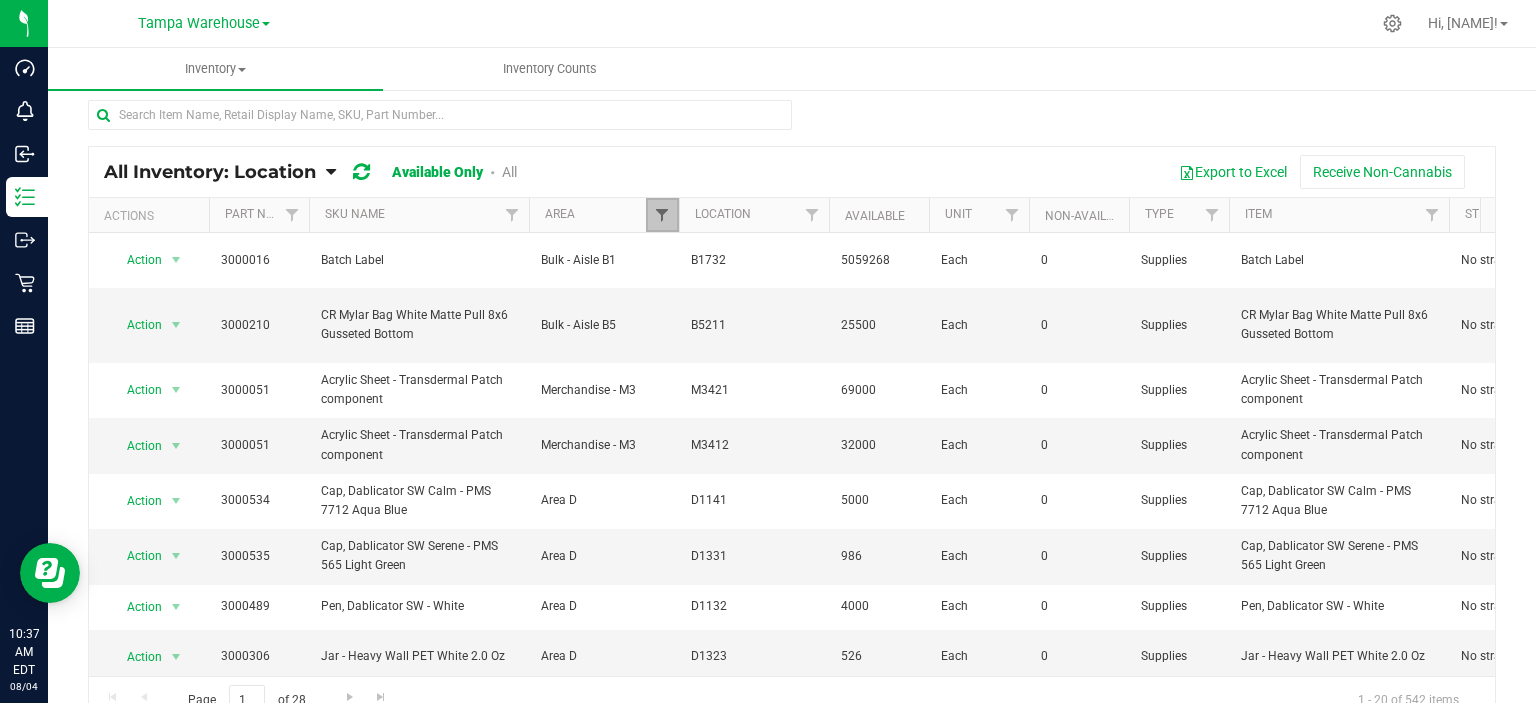 click at bounding box center (662, 215) 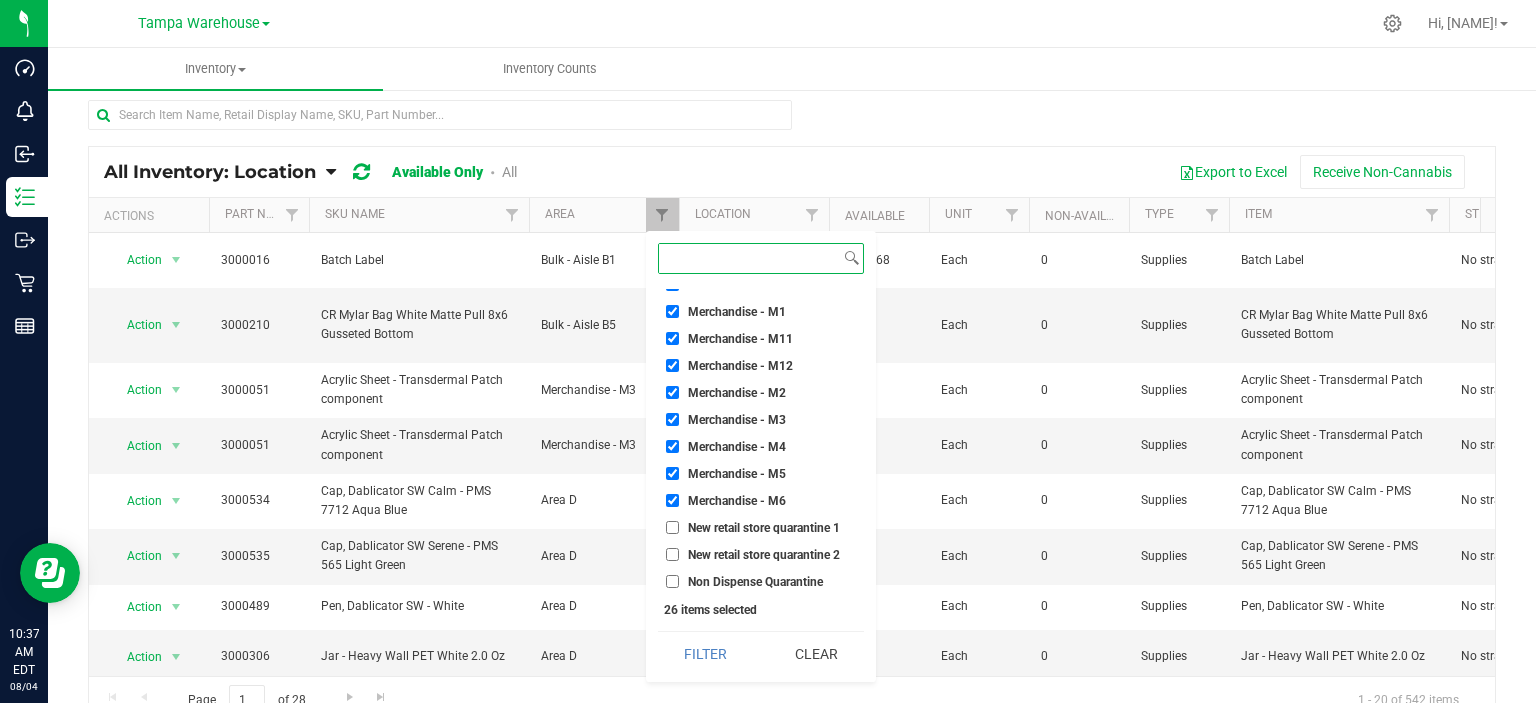 scroll, scrollTop: 357, scrollLeft: 0, axis: vertical 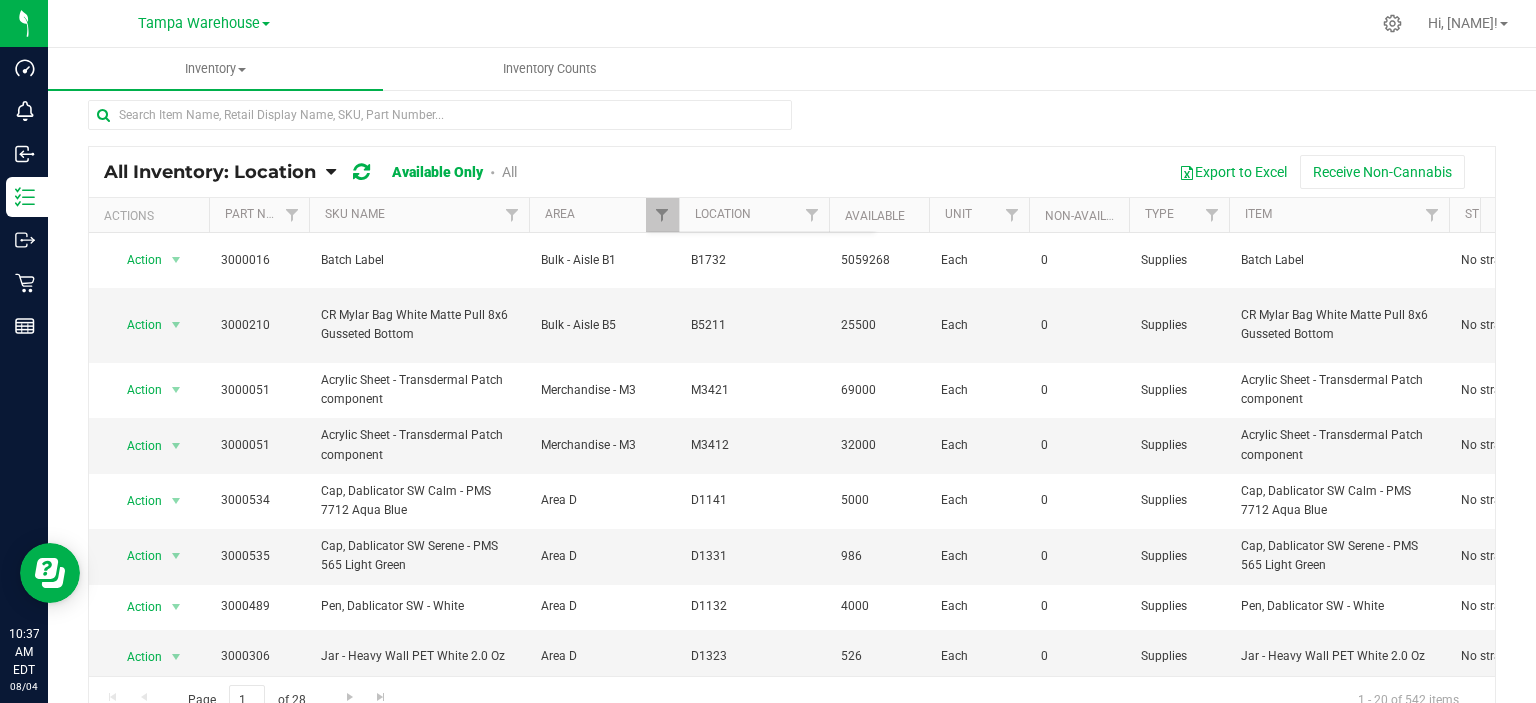 click on "Inventory
All packages
All inventory
Waste log
Inventory Counts" at bounding box center [816, 69] 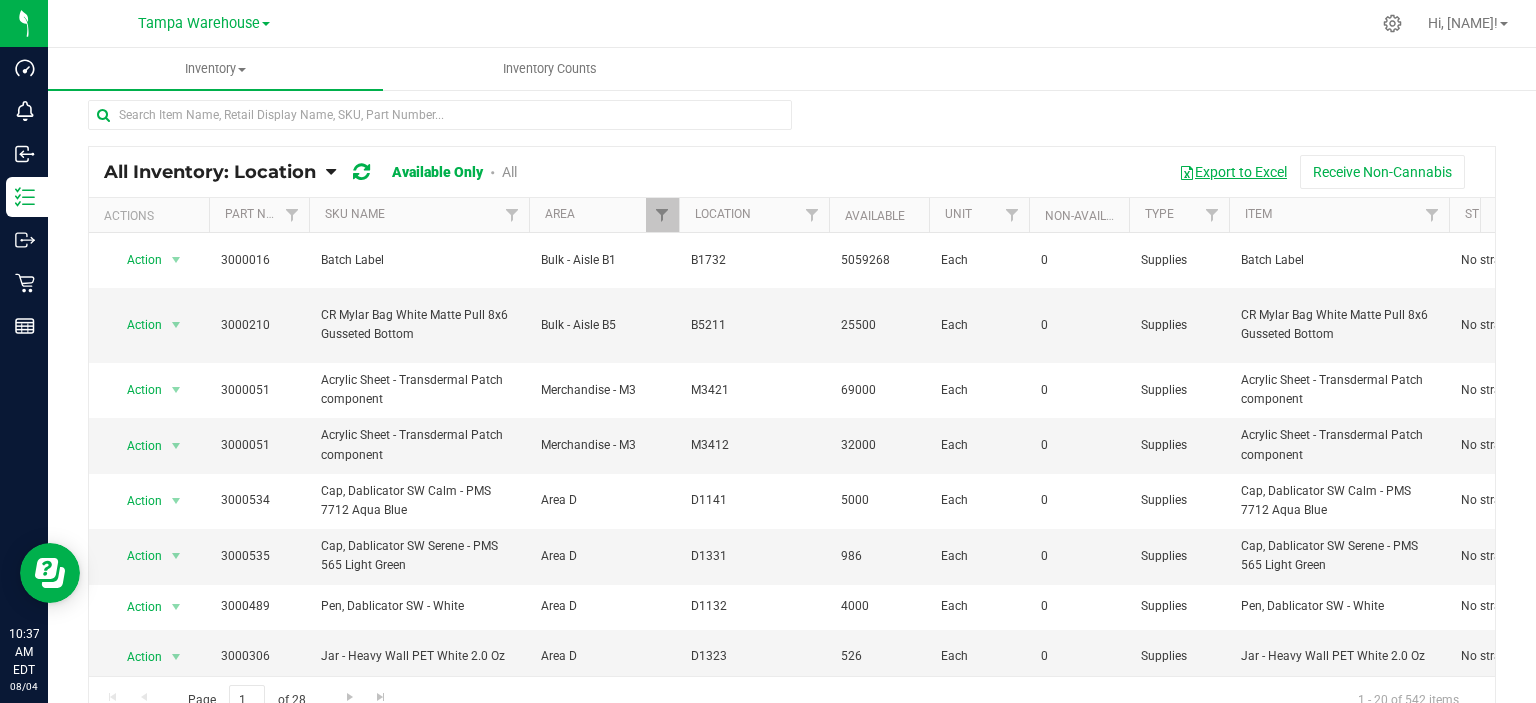 click on "Export to Excel" at bounding box center (1233, 172) 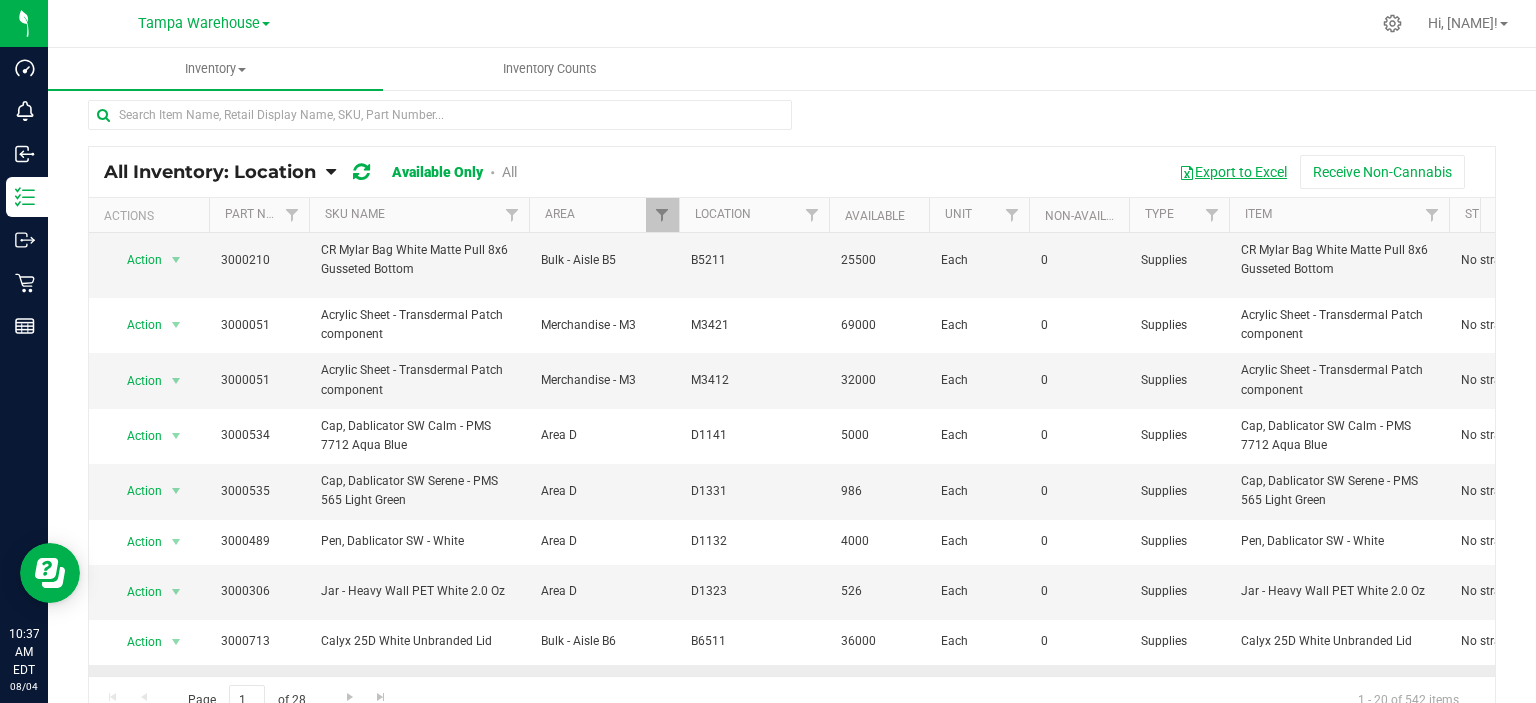 scroll, scrollTop: 100, scrollLeft: 0, axis: vertical 